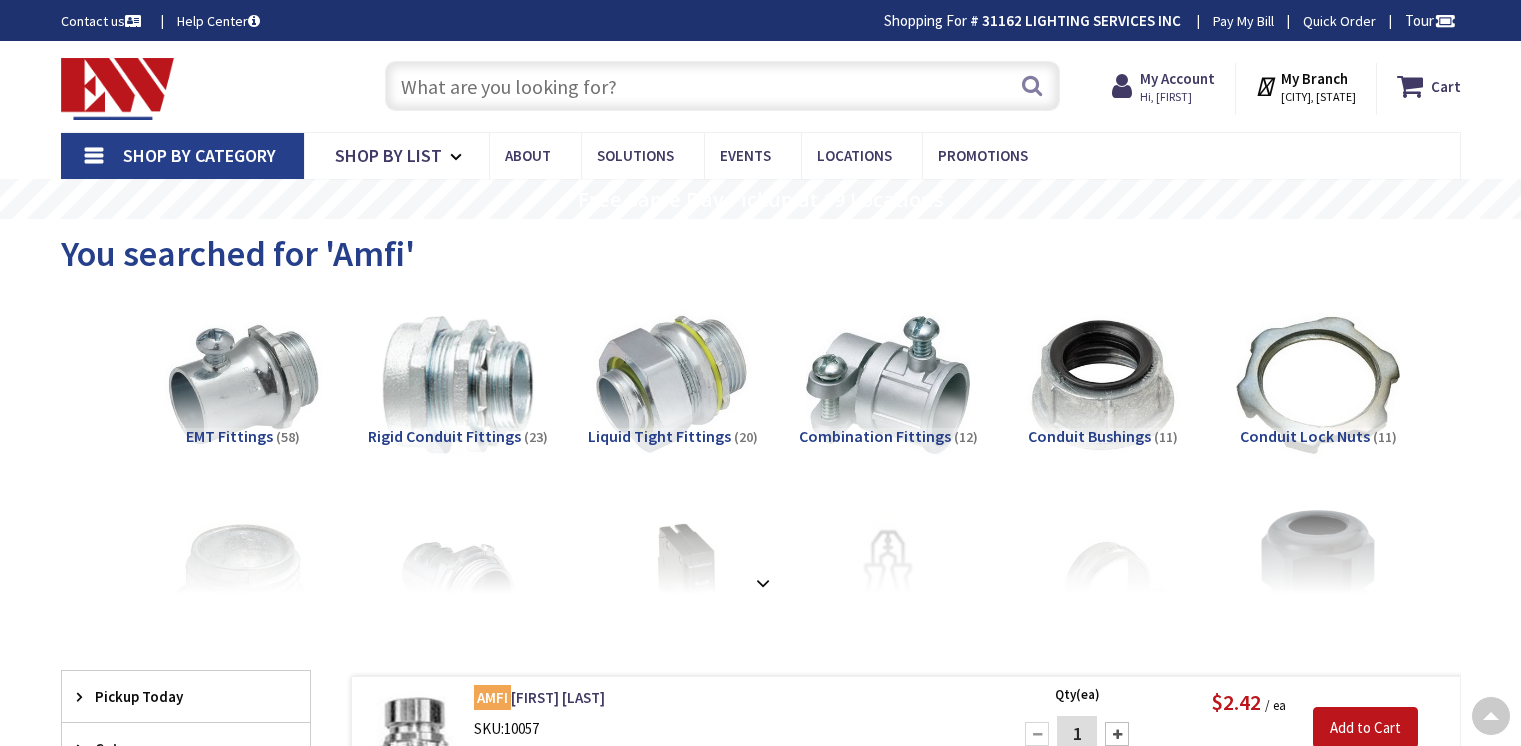 scroll, scrollTop: 820, scrollLeft: 0, axis: vertical 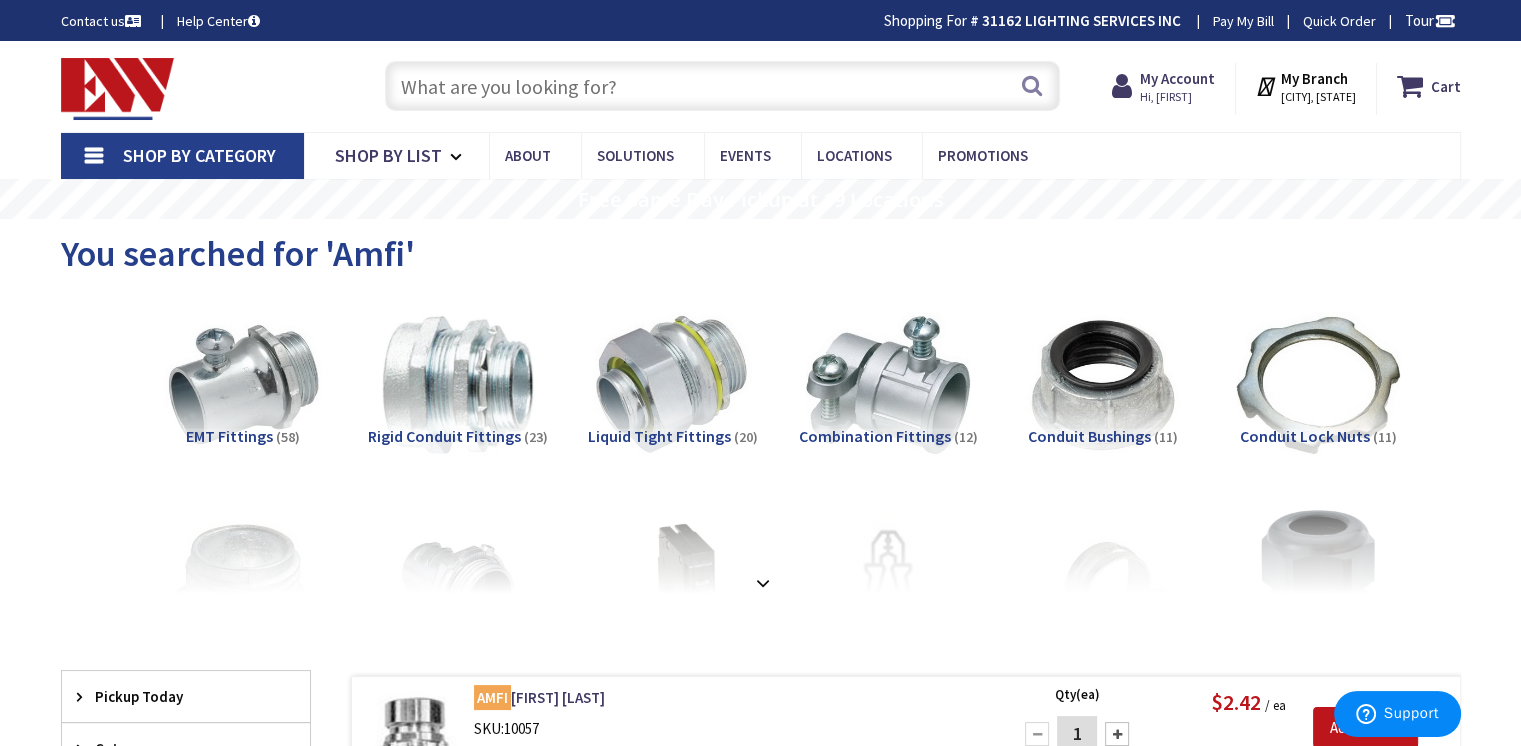 click at bounding box center (722, 86) 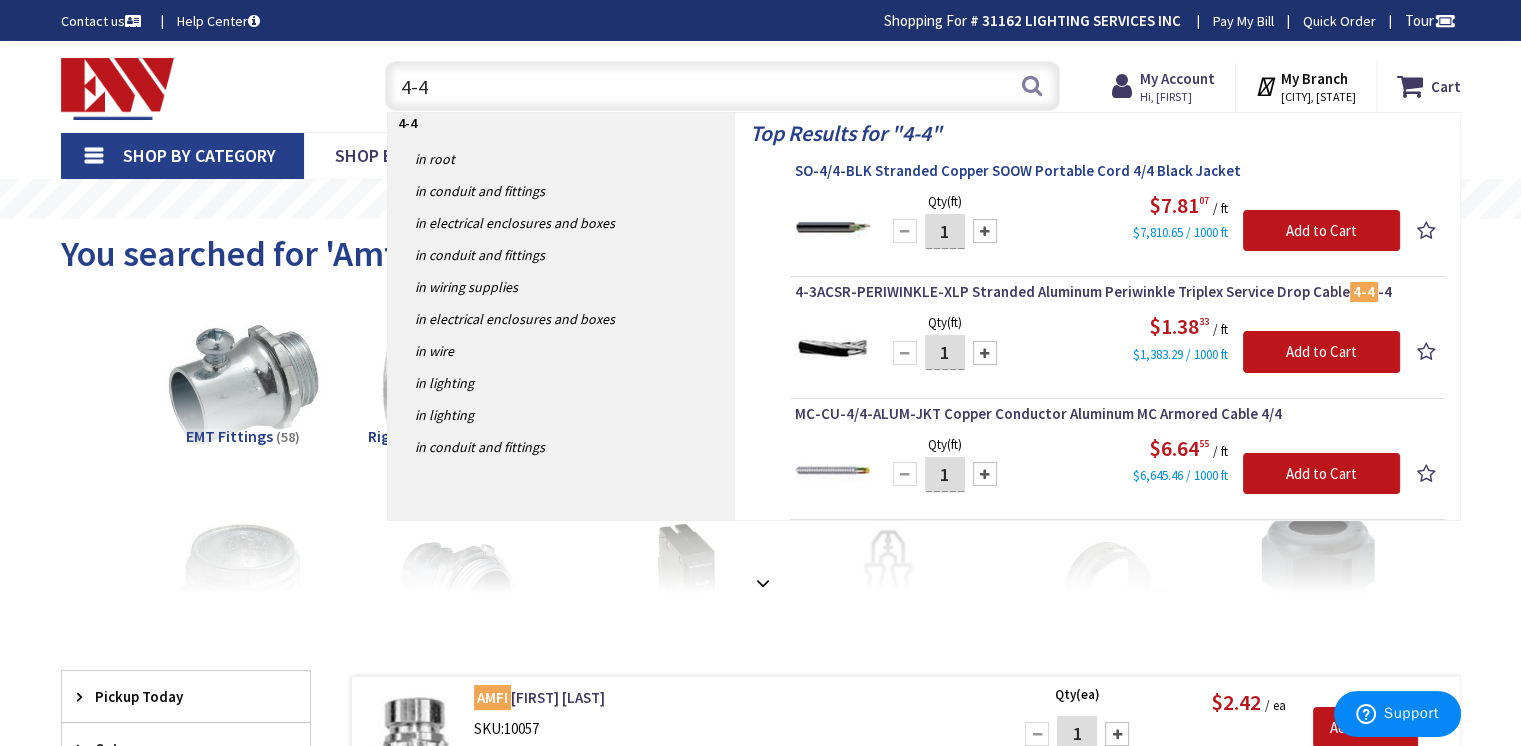 type on "4-4" 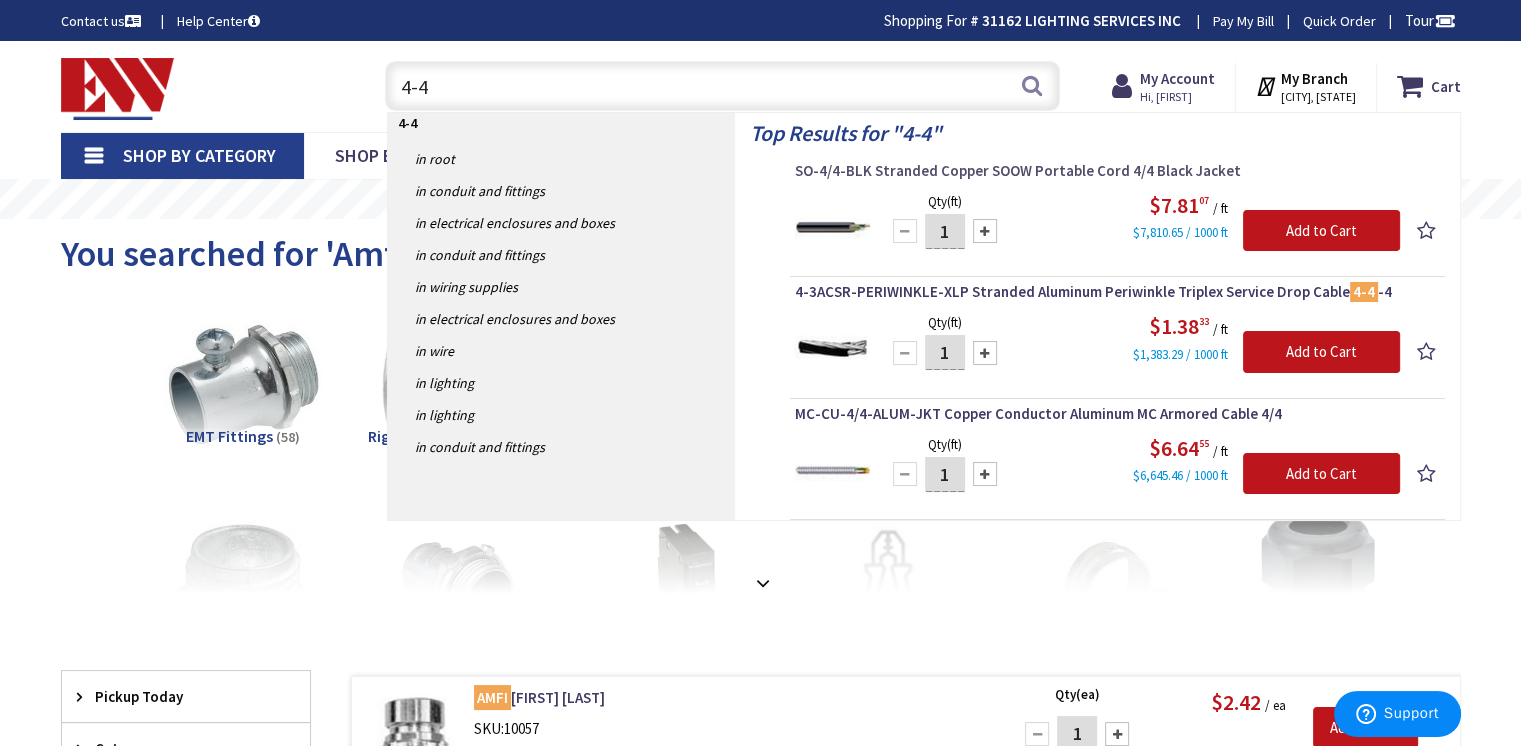 click on "SO-4/4-BLK Stranded Copper SOOW Portable Cord 4/4 Black Jacket" at bounding box center (1117, 171) 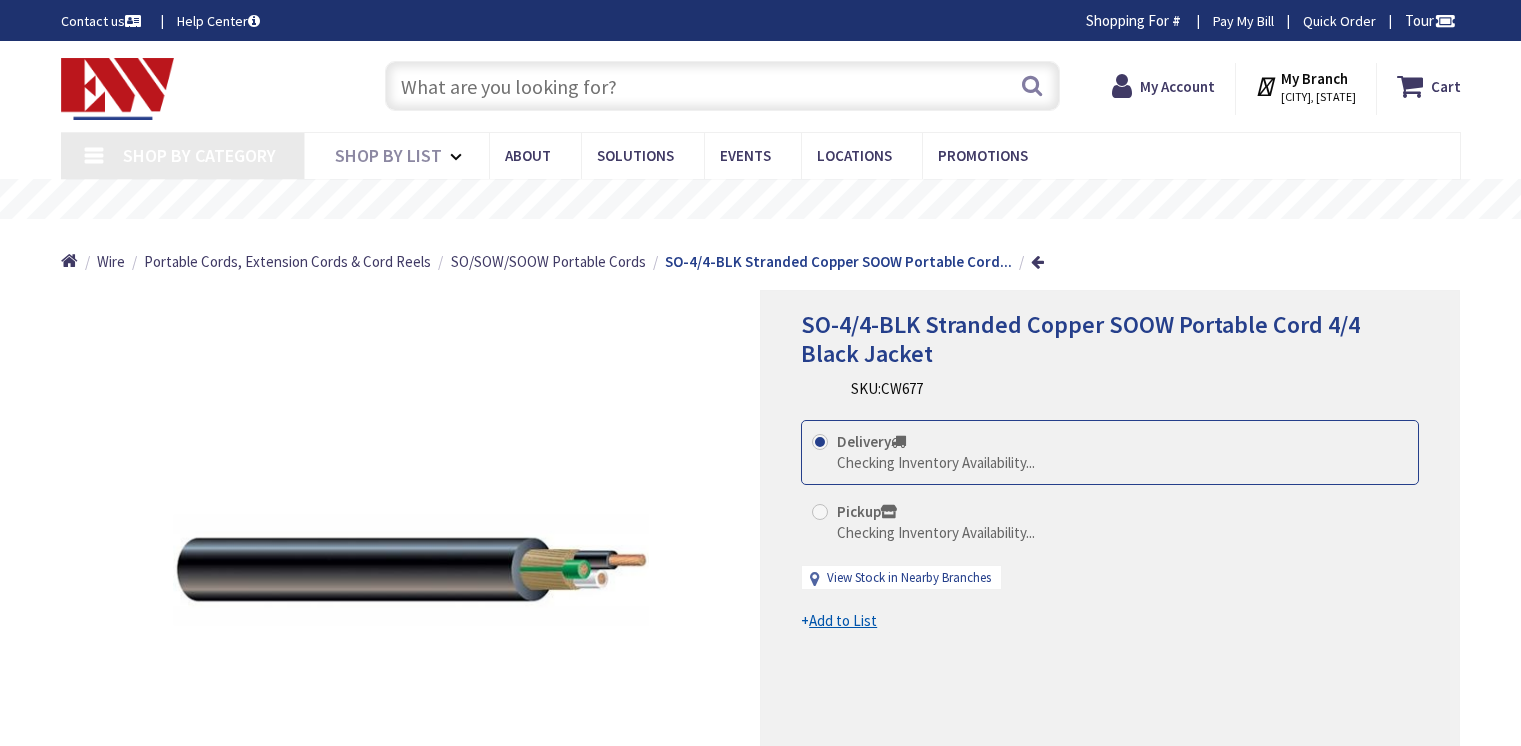 scroll, scrollTop: 0, scrollLeft: 0, axis: both 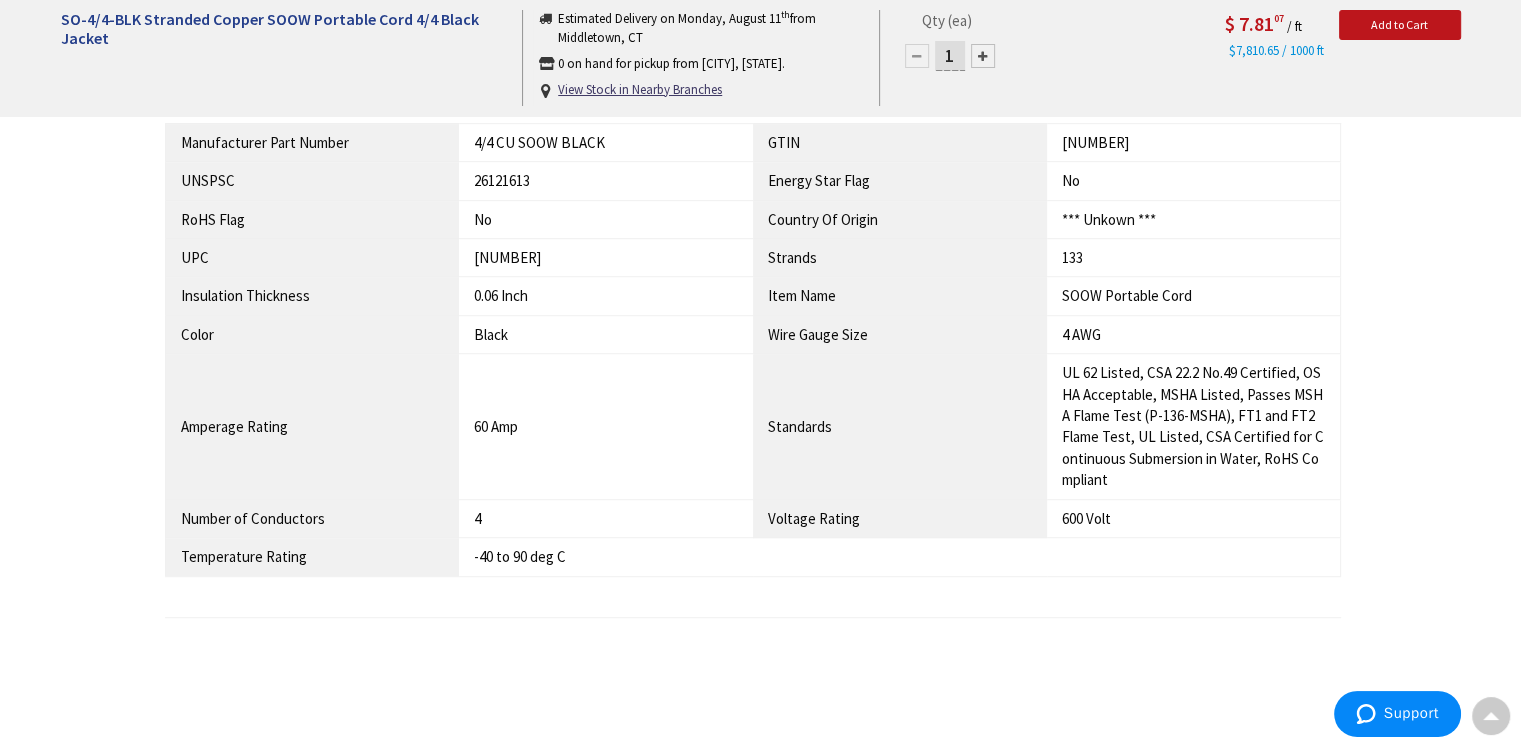 type on "[STREET] @ [STREET], [CITY], [STATE] [POSTAL_CODE], [COUNTRY]" 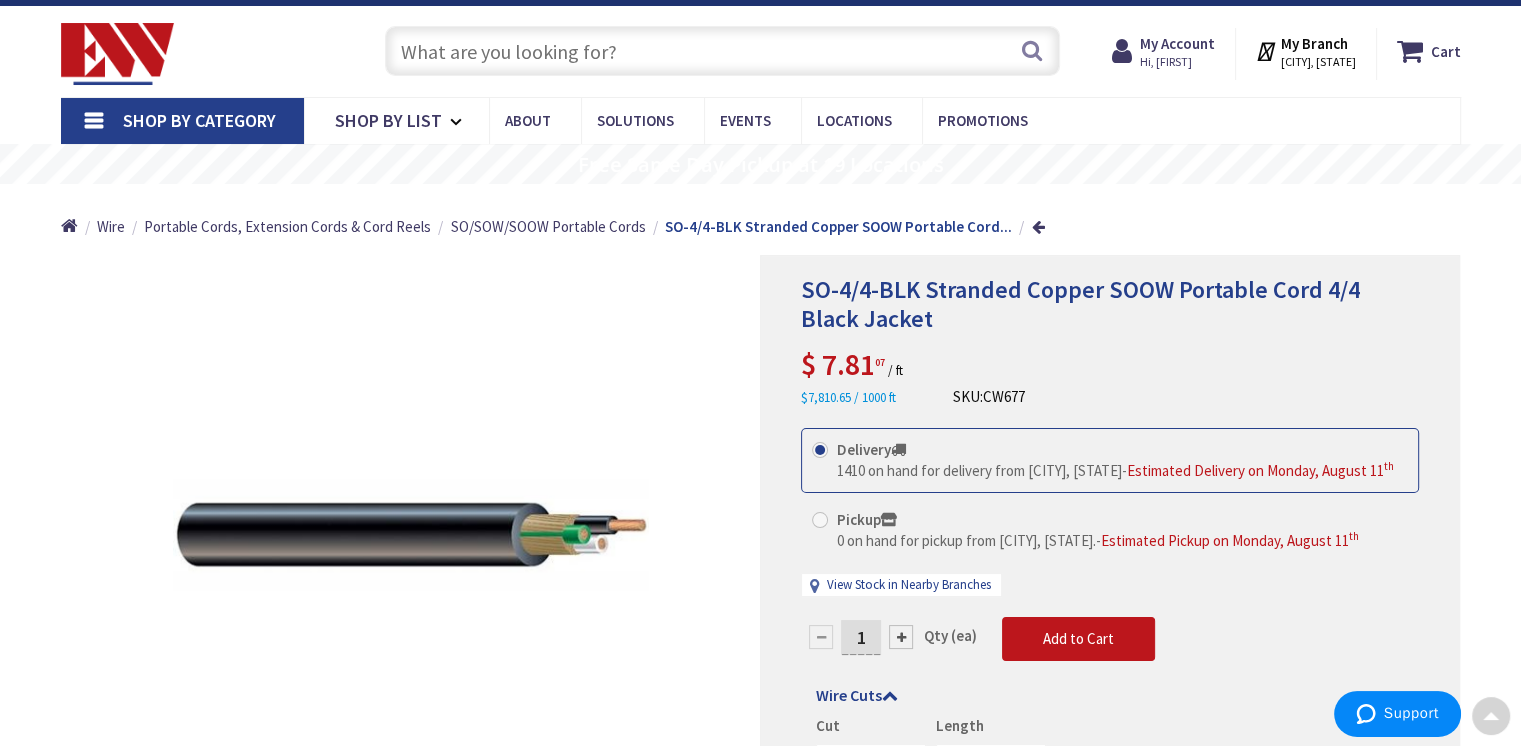 scroll, scrollTop: 0, scrollLeft: 0, axis: both 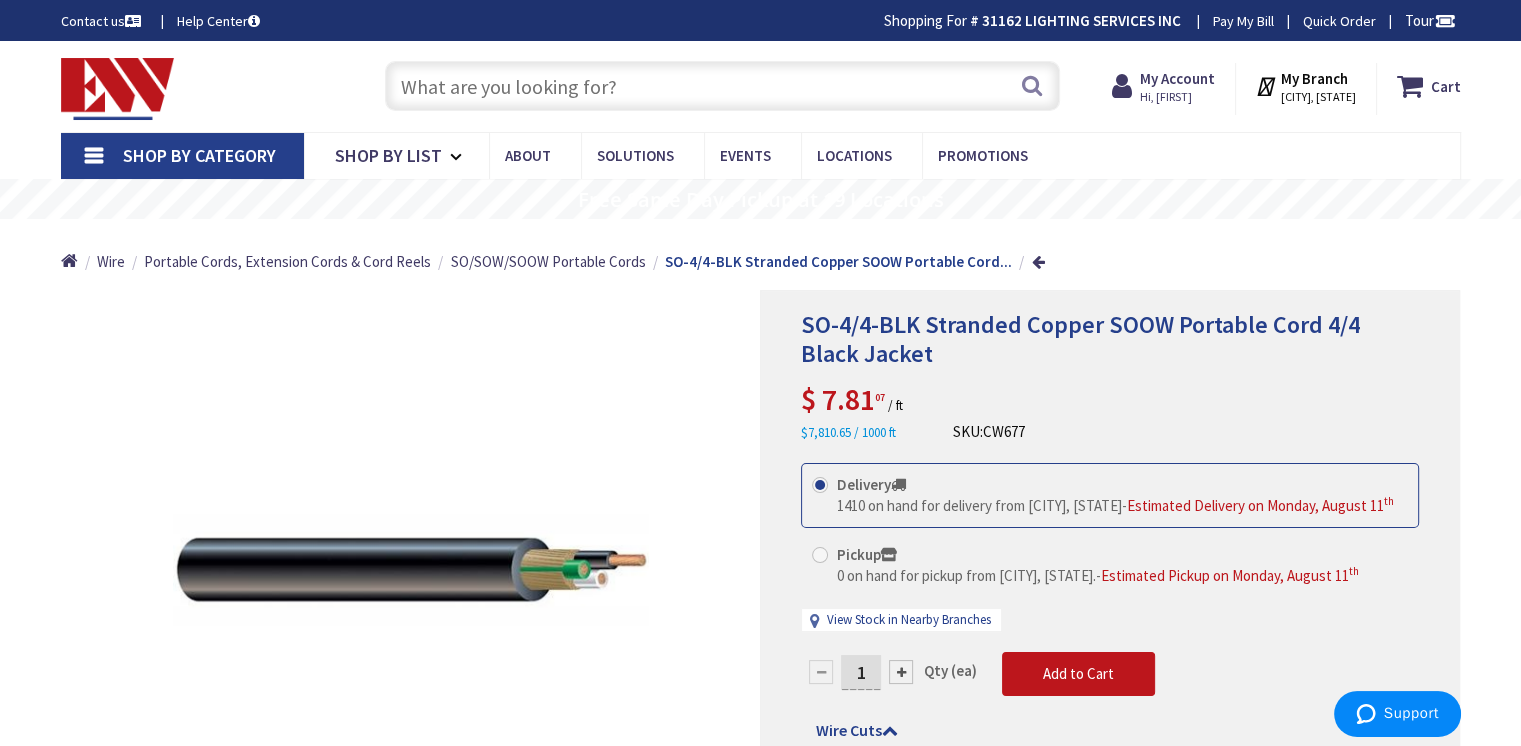 click at bounding box center (722, 86) 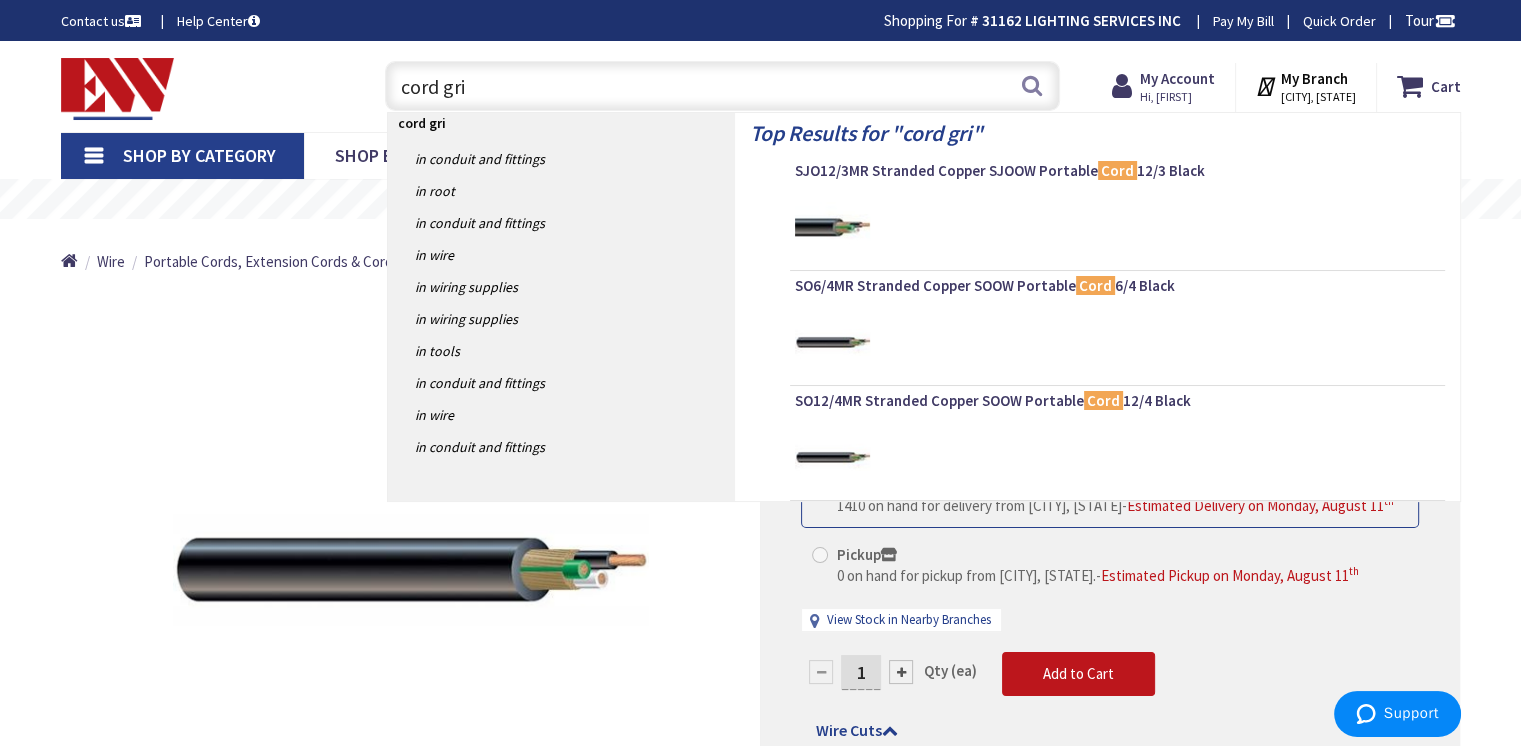 type on "cord grip" 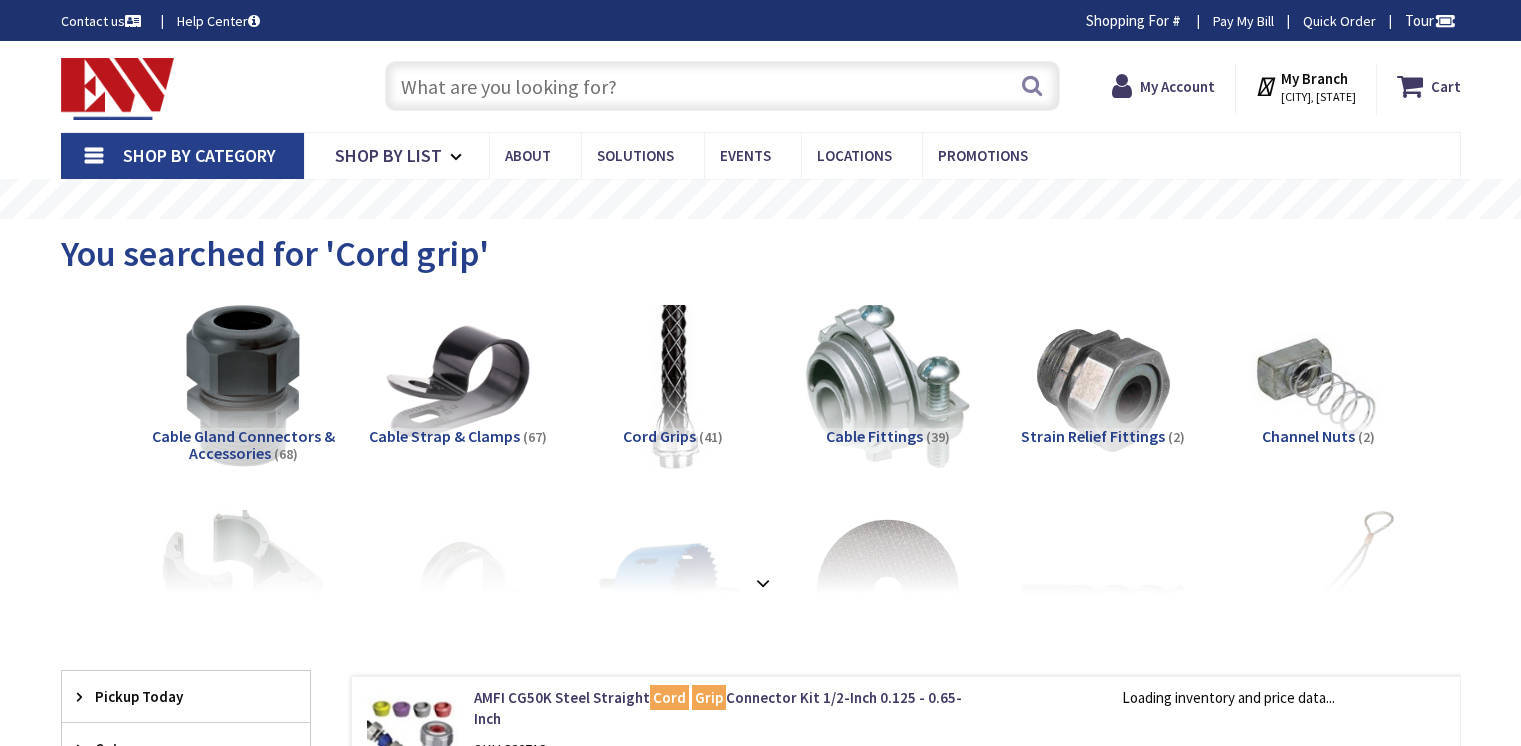 scroll, scrollTop: 0, scrollLeft: 0, axis: both 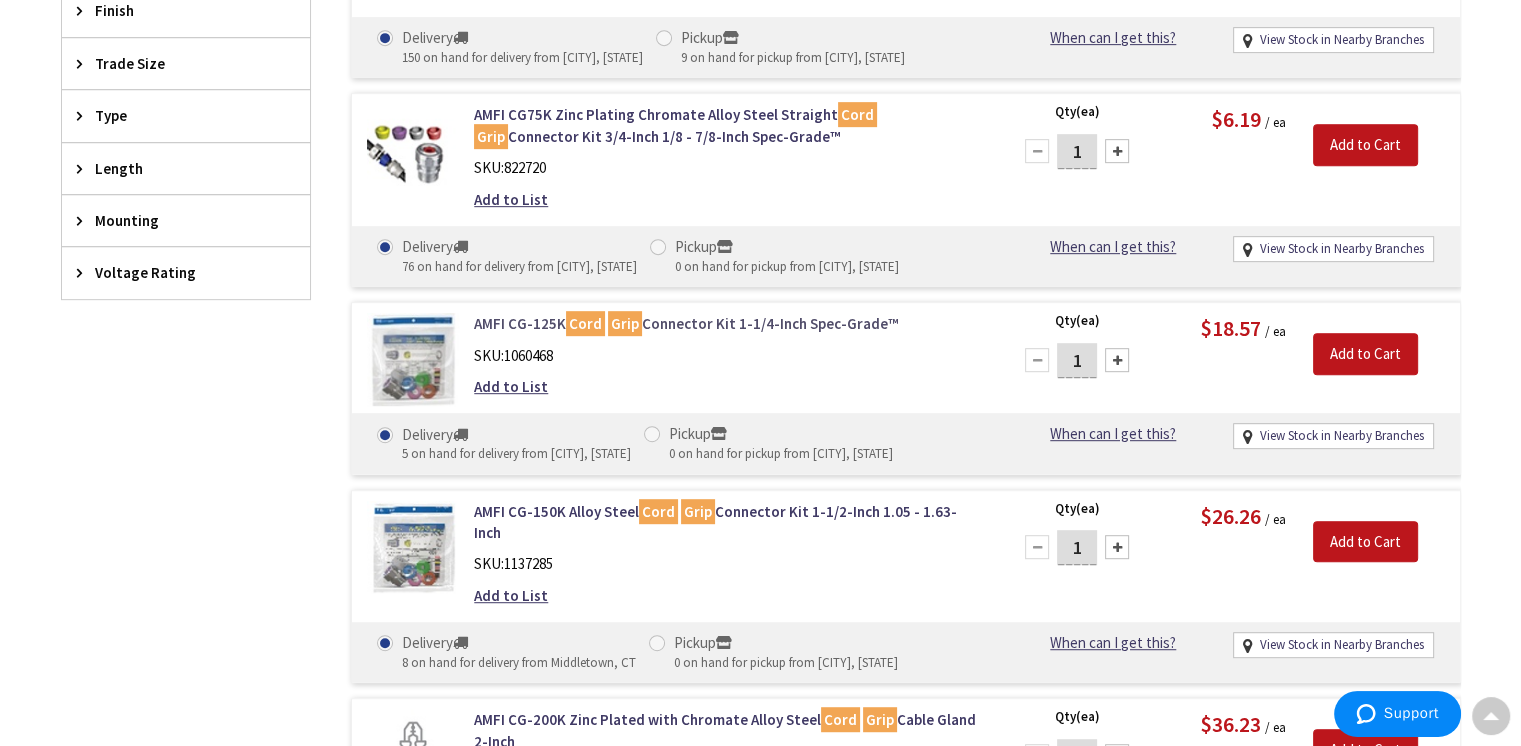 click on "AMFI CG-125K  Cord   Grip  Connector Kit 1-1/4-Inch Spec-Grade™" at bounding box center [728, 323] 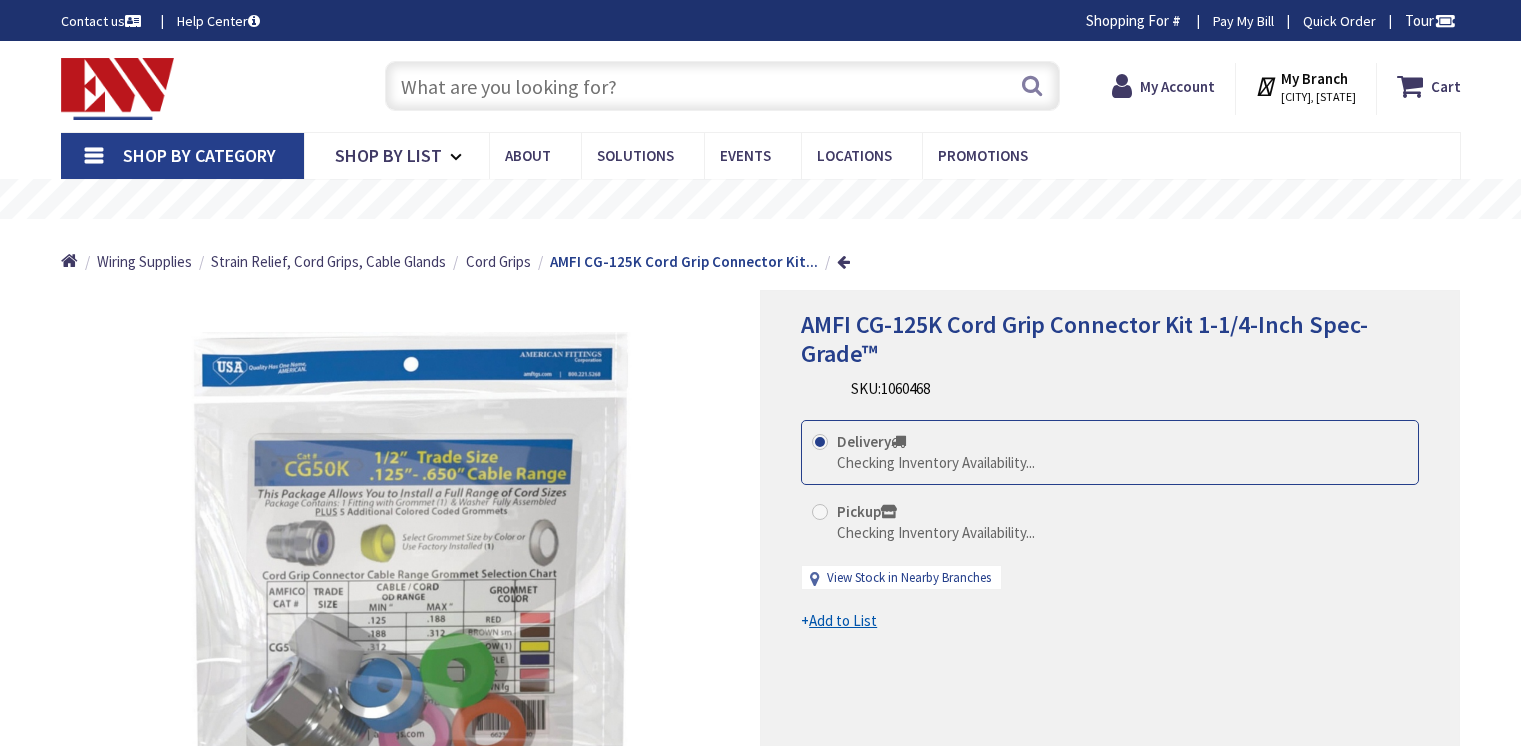 scroll, scrollTop: 0, scrollLeft: 0, axis: both 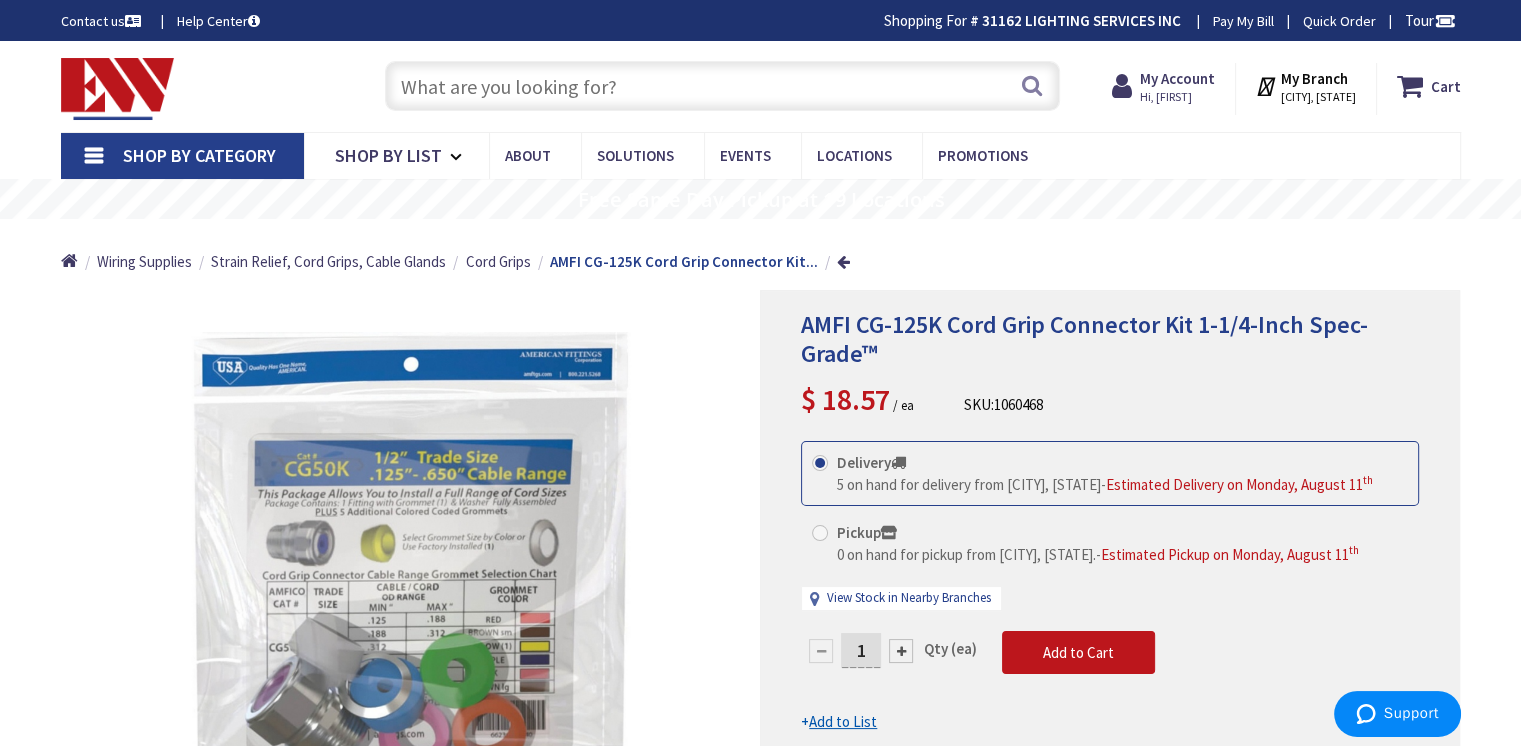 click at bounding box center (722, 86) 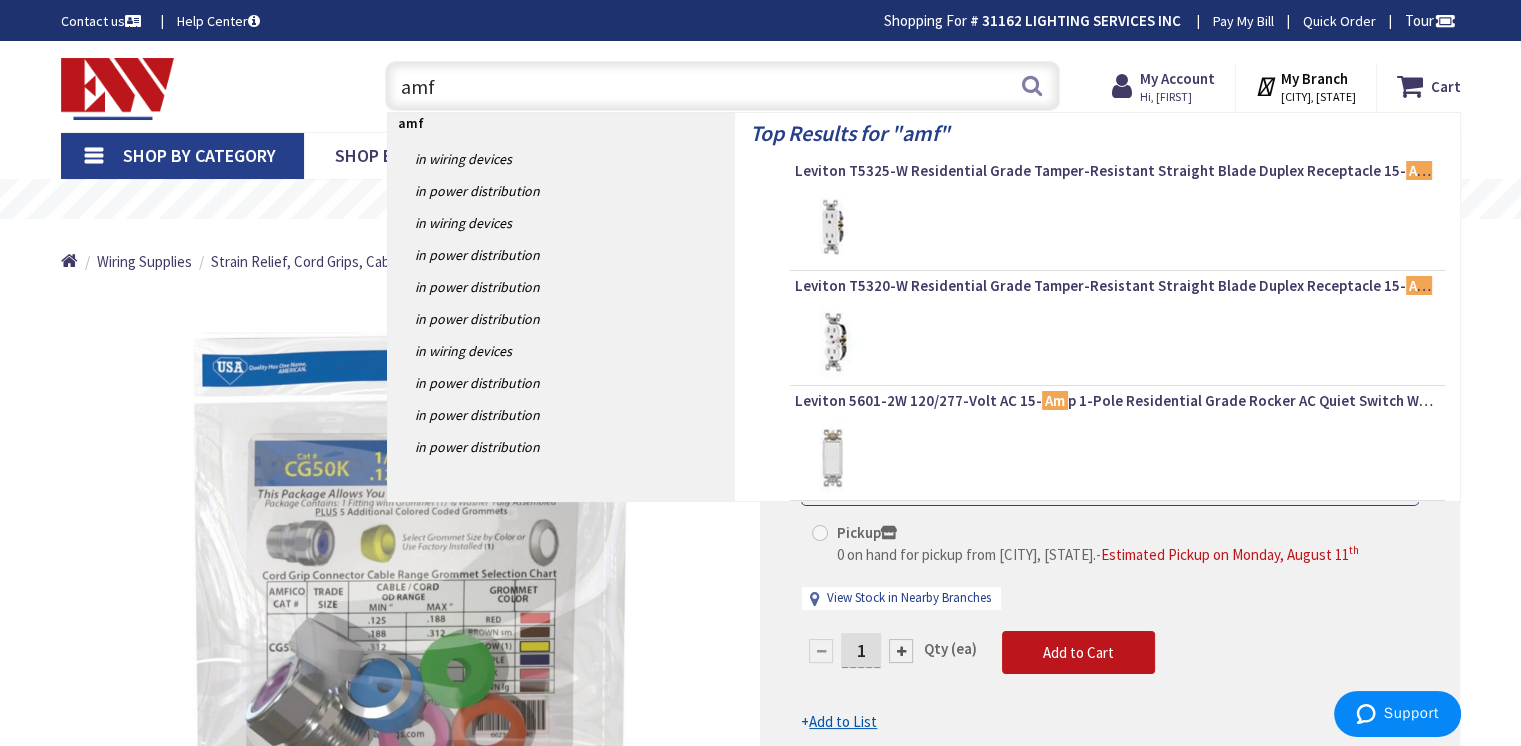 type on "amfi" 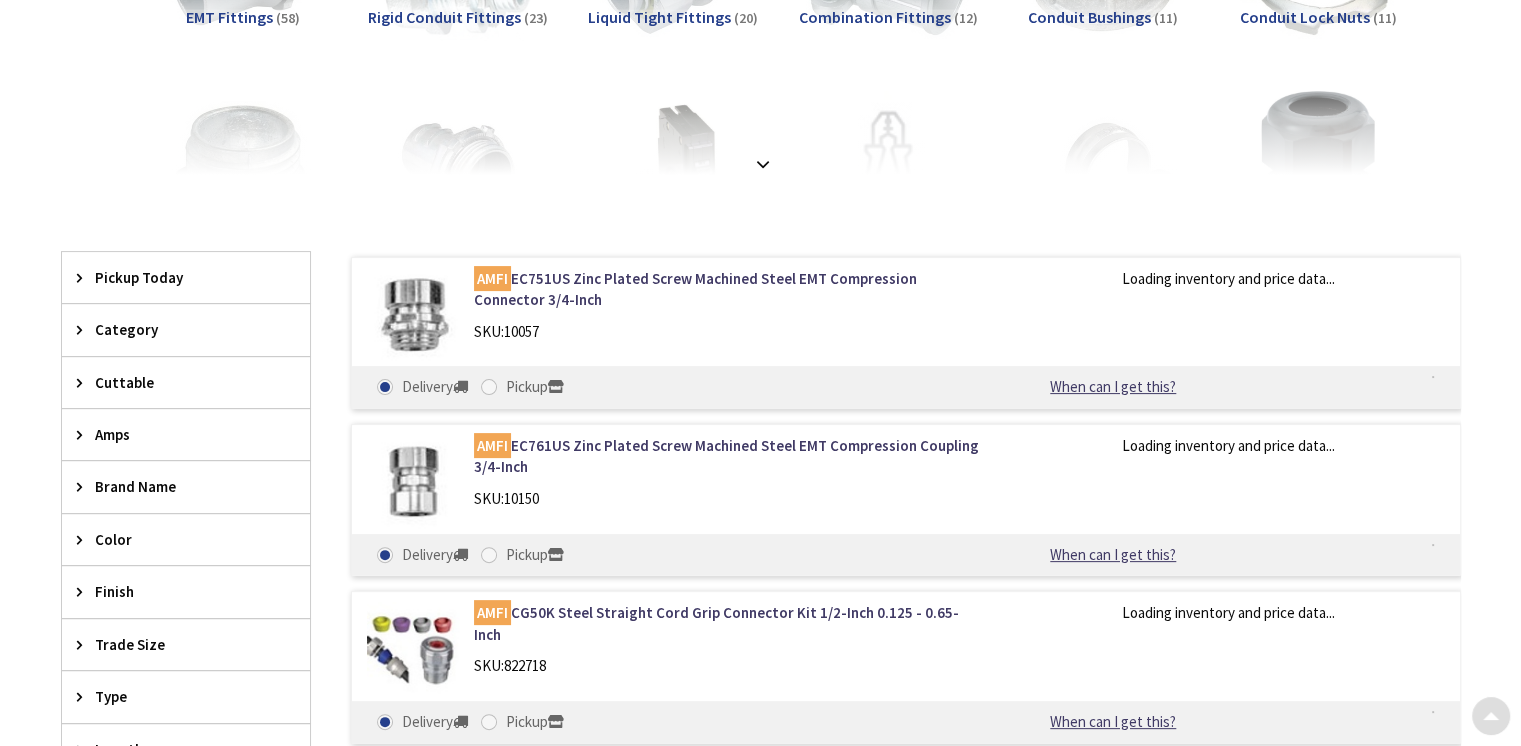 scroll, scrollTop: 0, scrollLeft: 0, axis: both 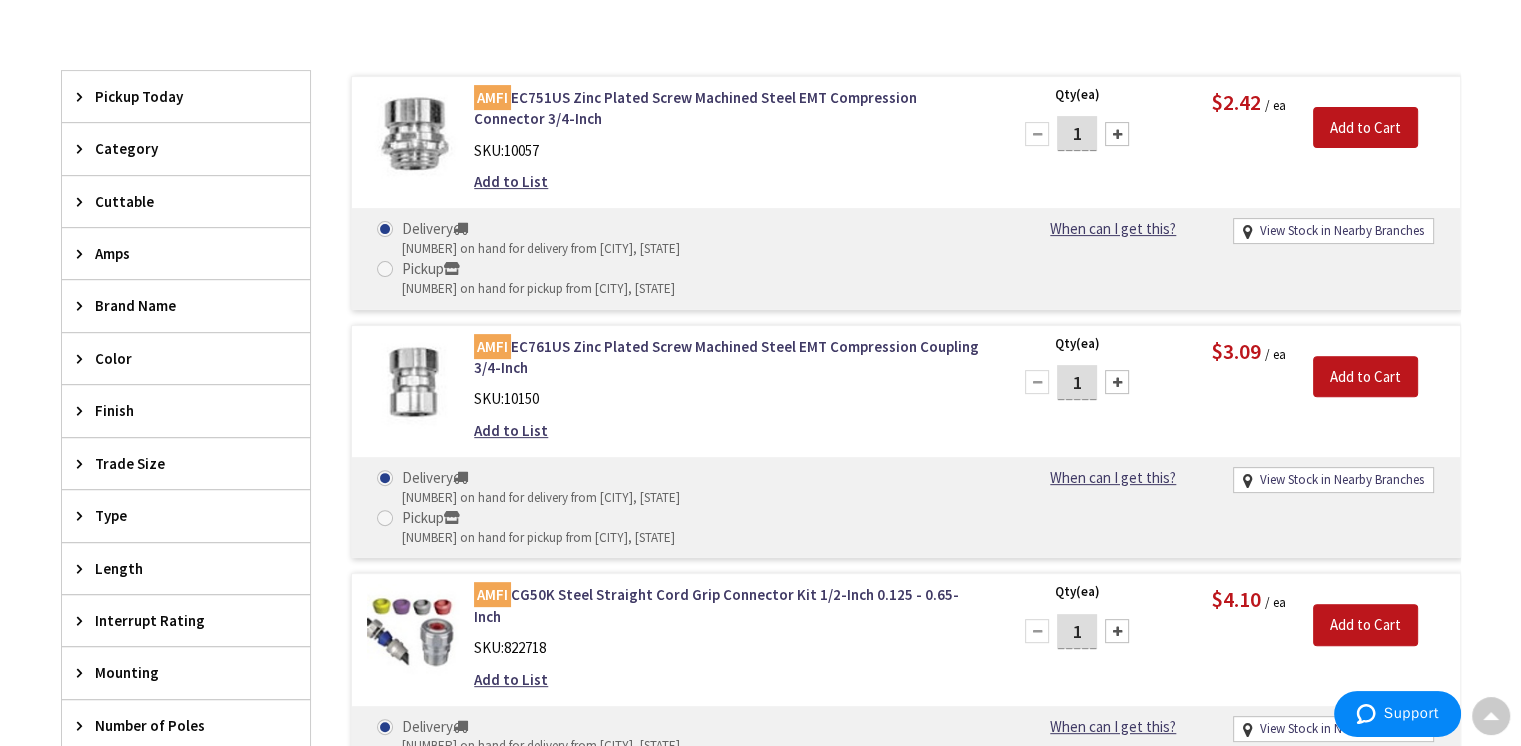 click on "Trade Size" at bounding box center (176, 463) 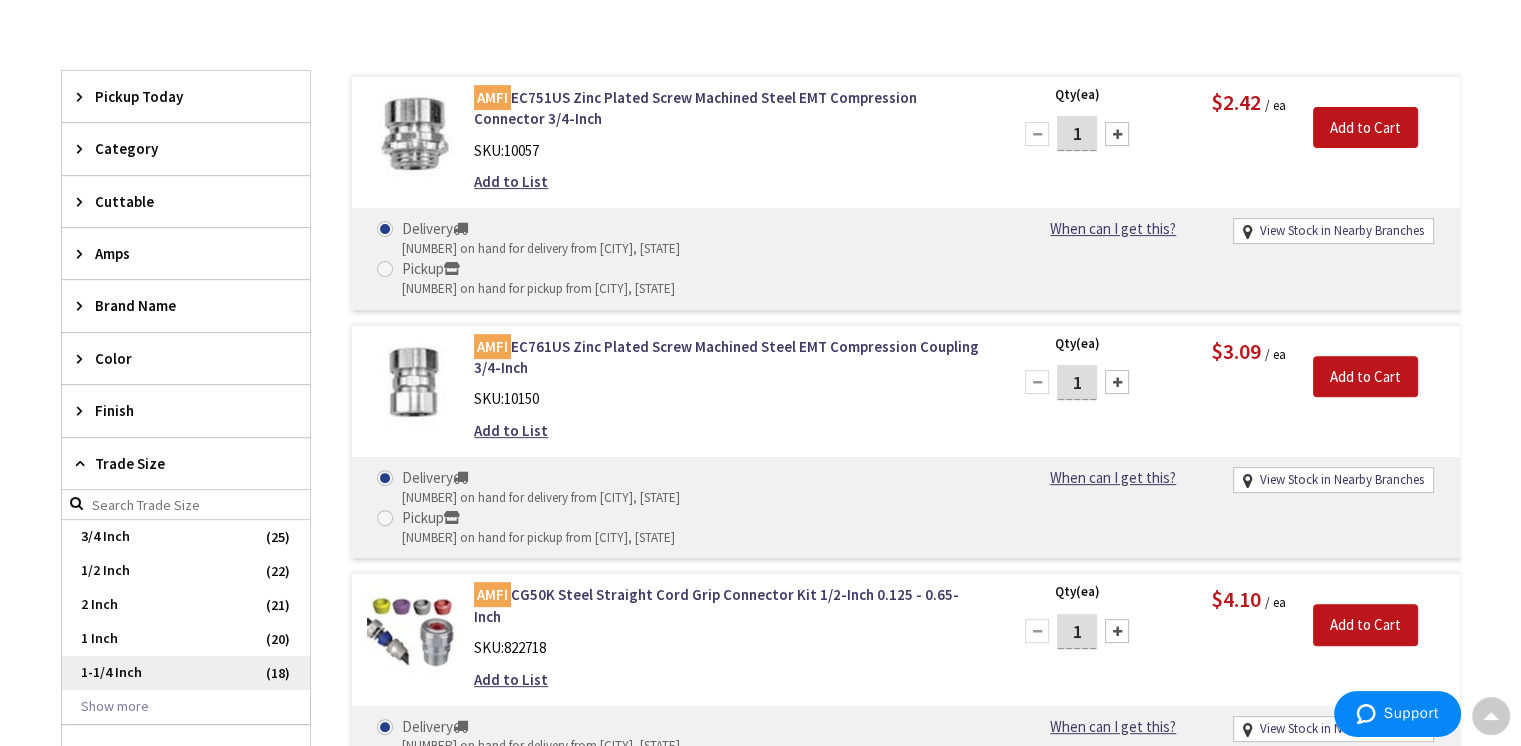click on "1-1/4 Inch" at bounding box center (186, 673) 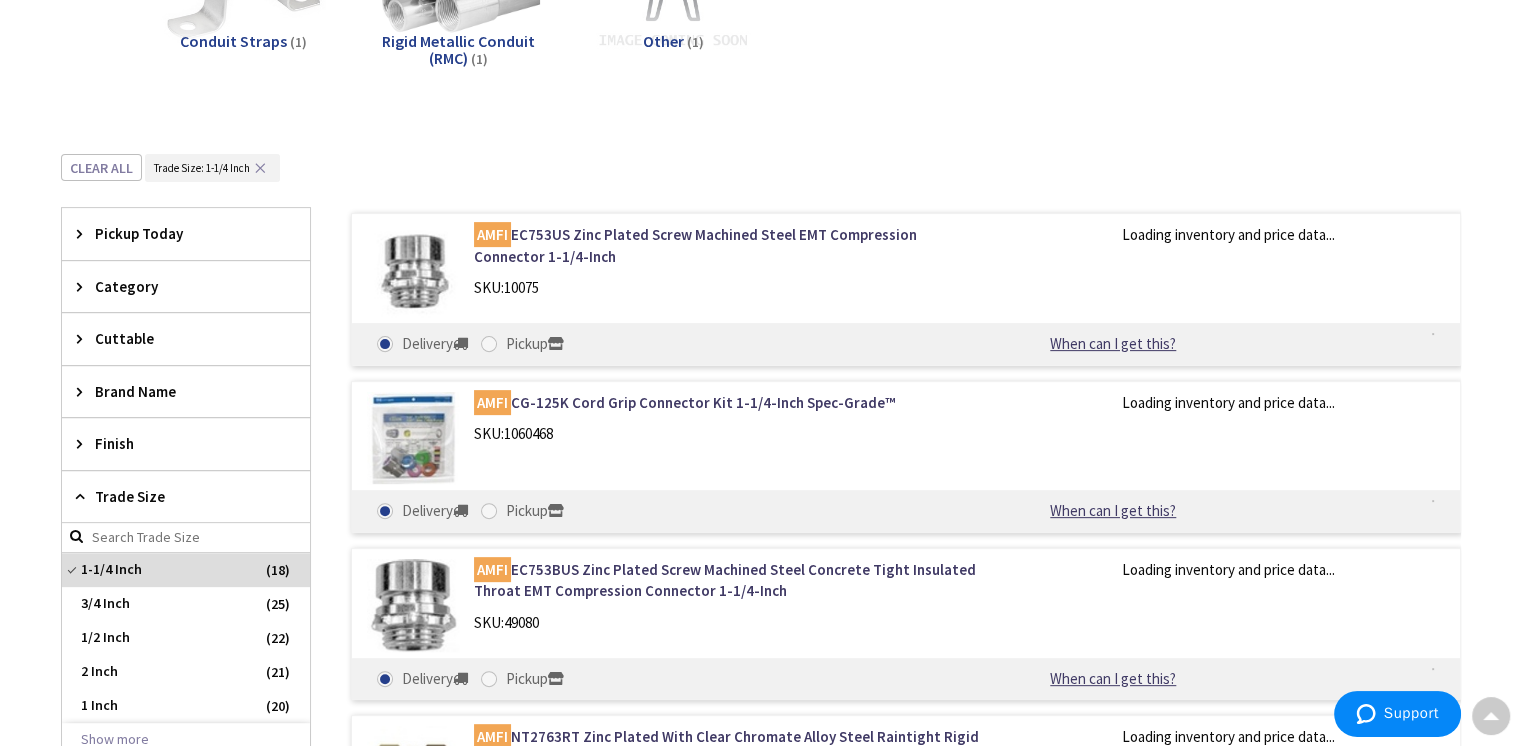 scroll, scrollTop: 720, scrollLeft: 0, axis: vertical 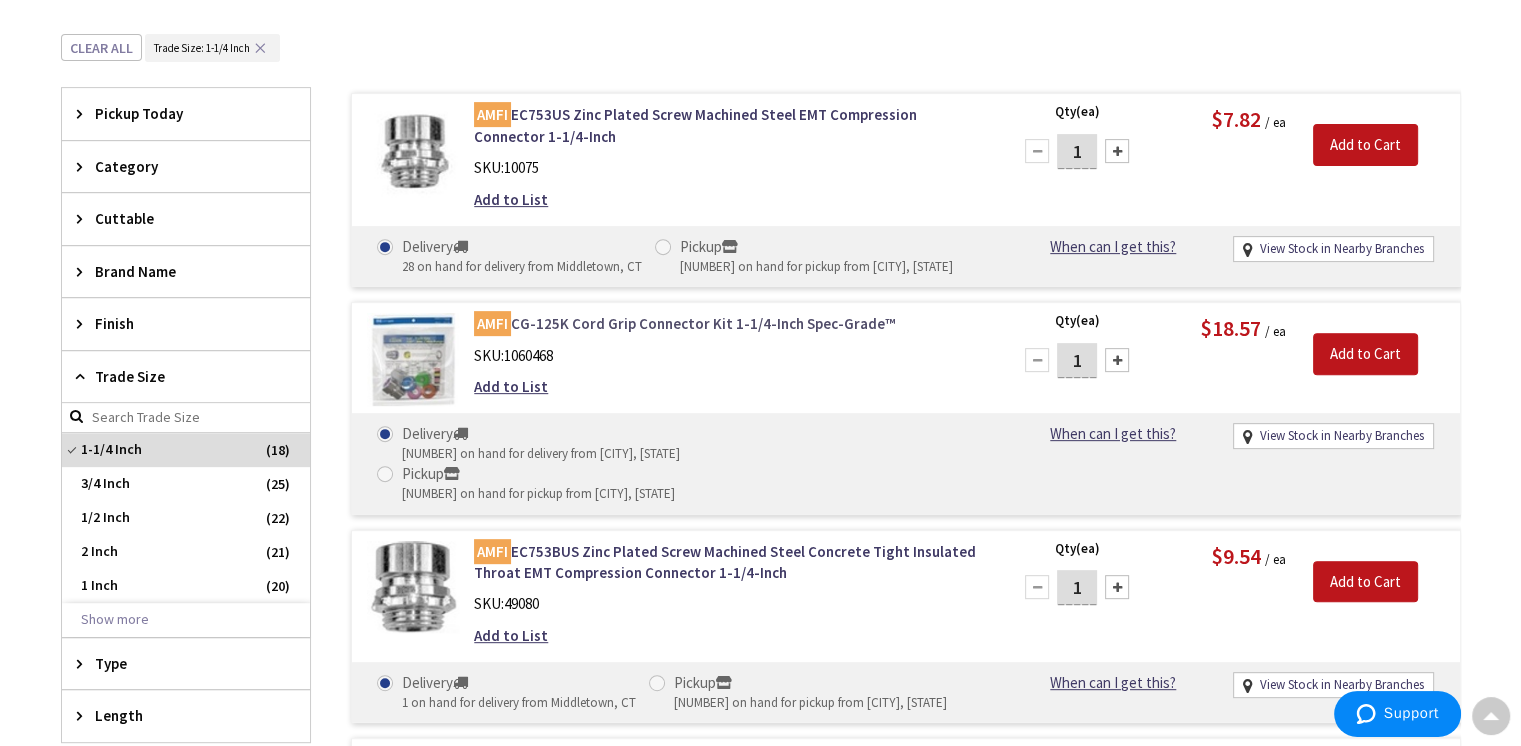 click on "AMFI  CG-125K Cord Grip Connector Kit 1-1/4-Inch Spec-Grade™" at bounding box center [728, 323] 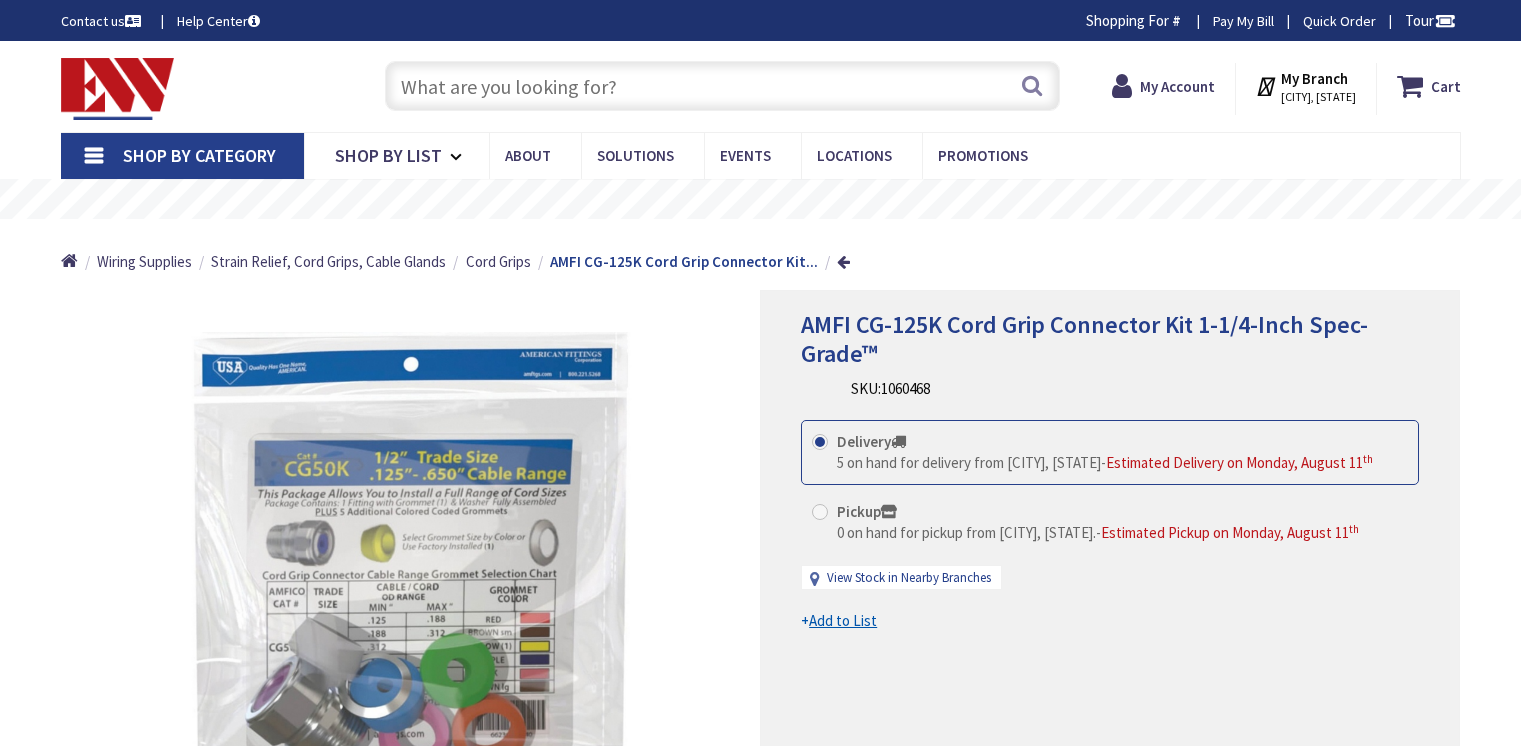 scroll, scrollTop: 0, scrollLeft: 0, axis: both 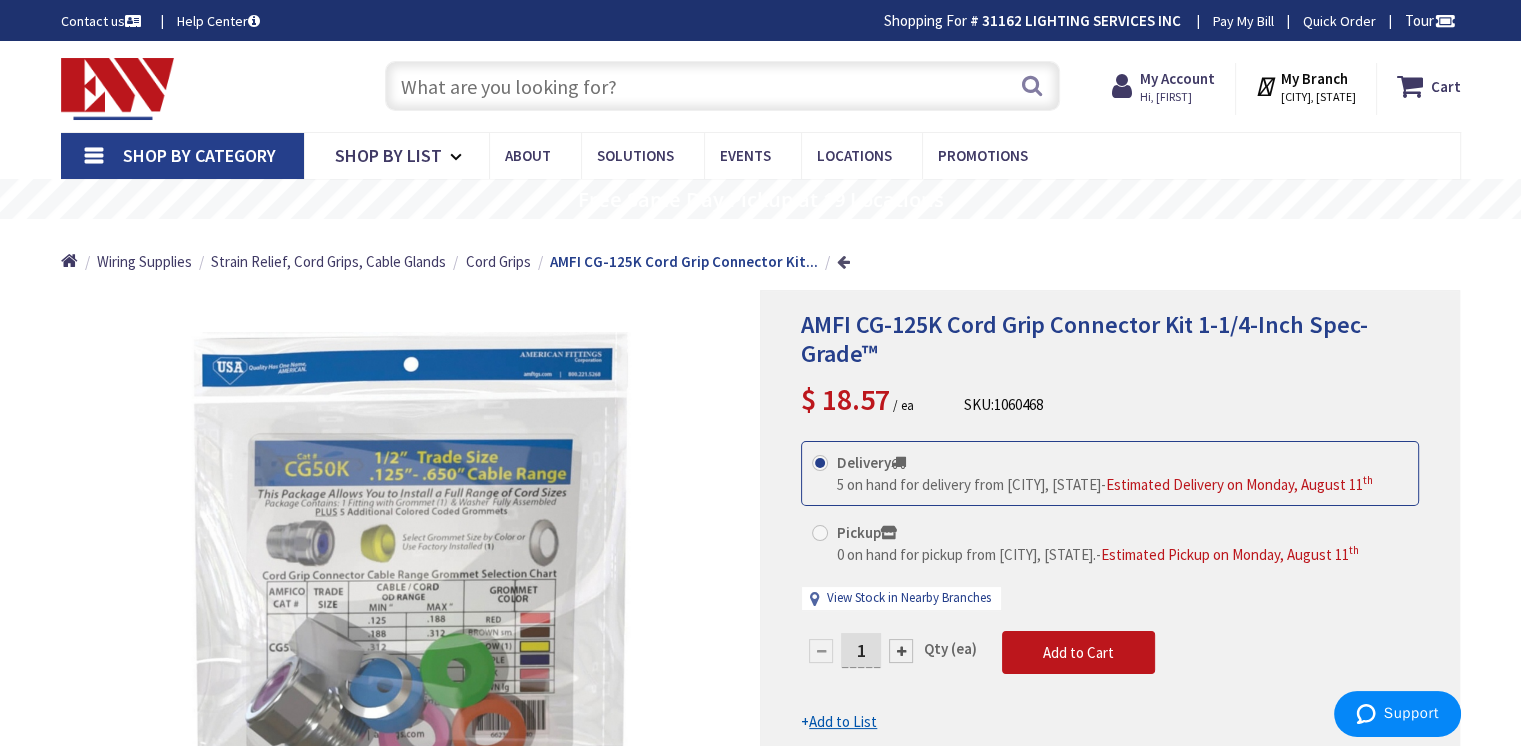click at bounding box center (843, 261) 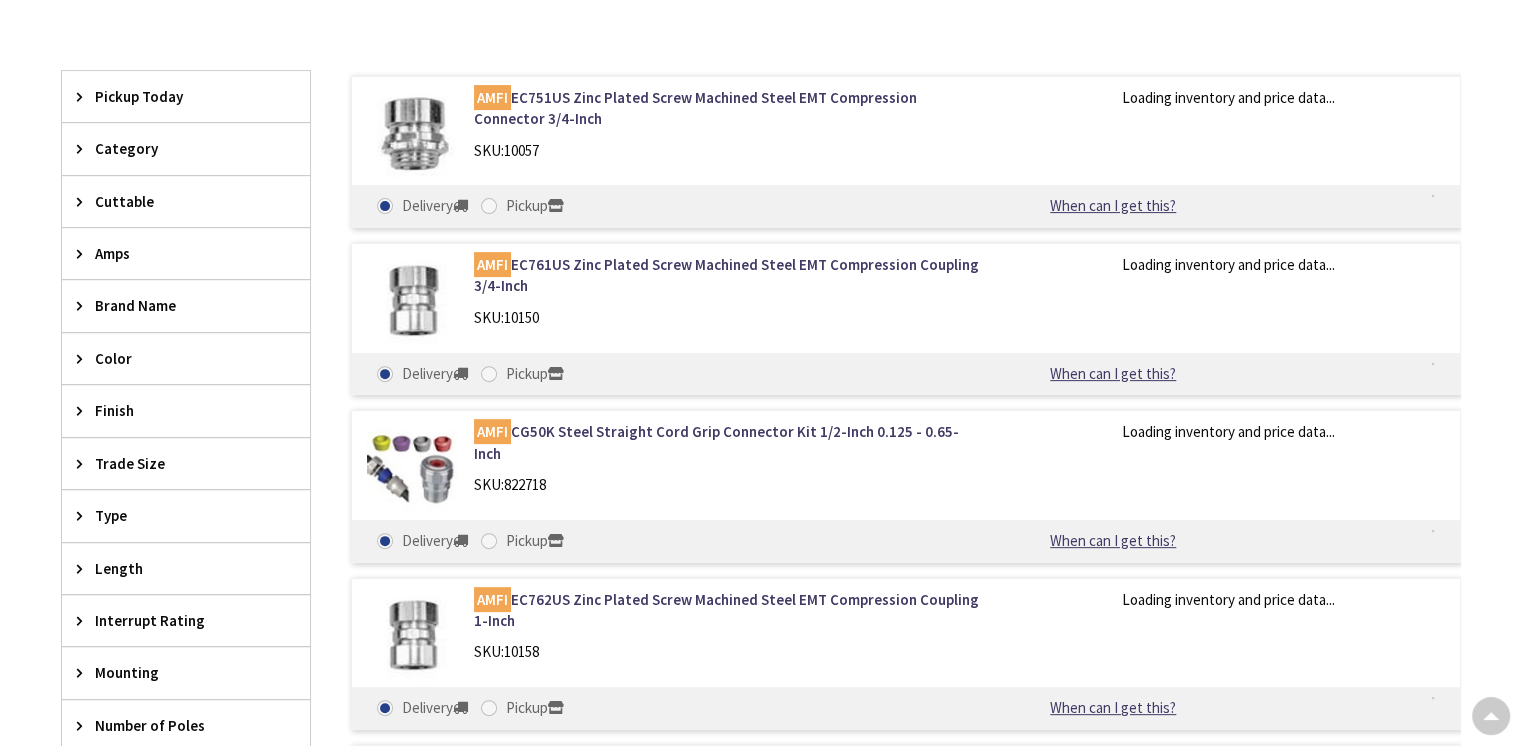 scroll, scrollTop: 600, scrollLeft: 0, axis: vertical 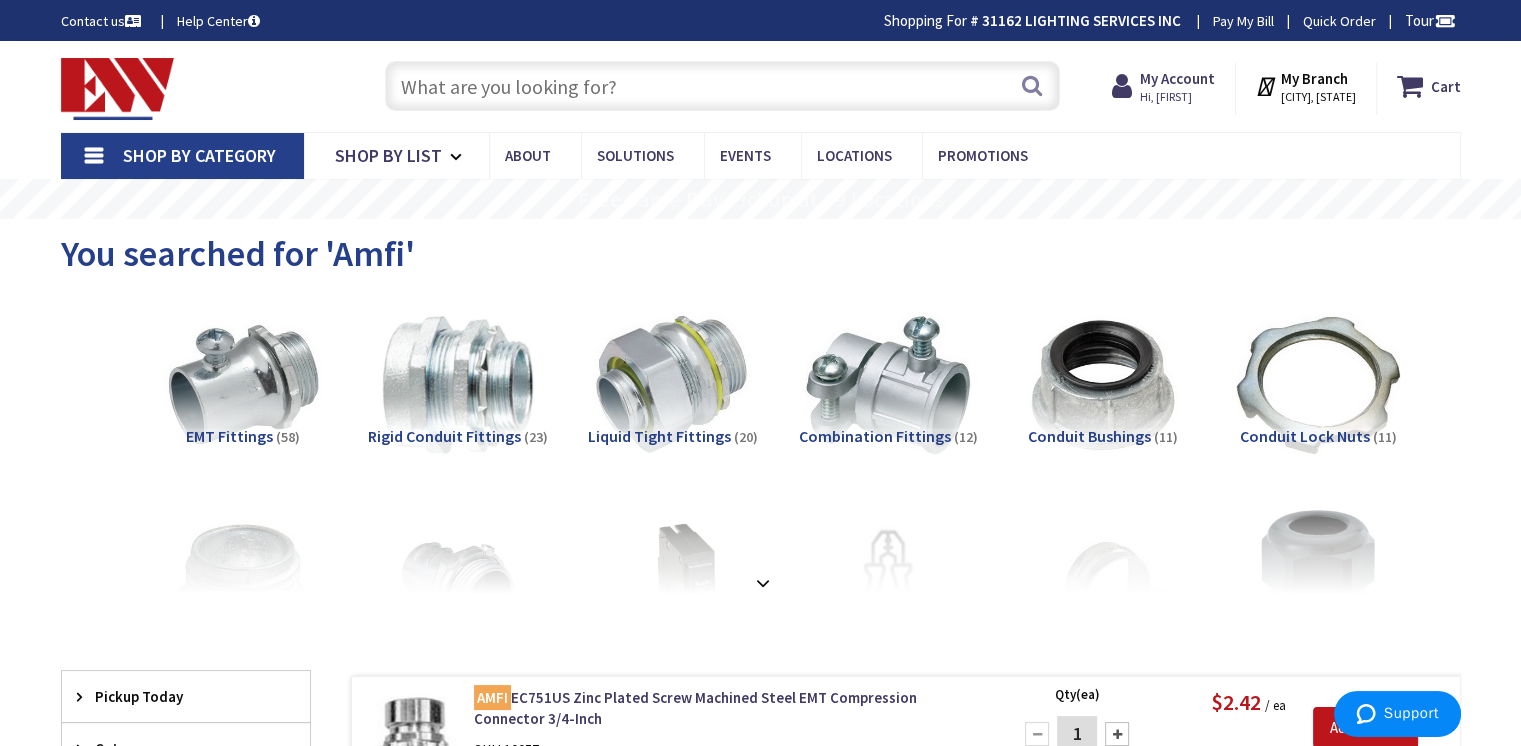 click at bounding box center [722, 86] 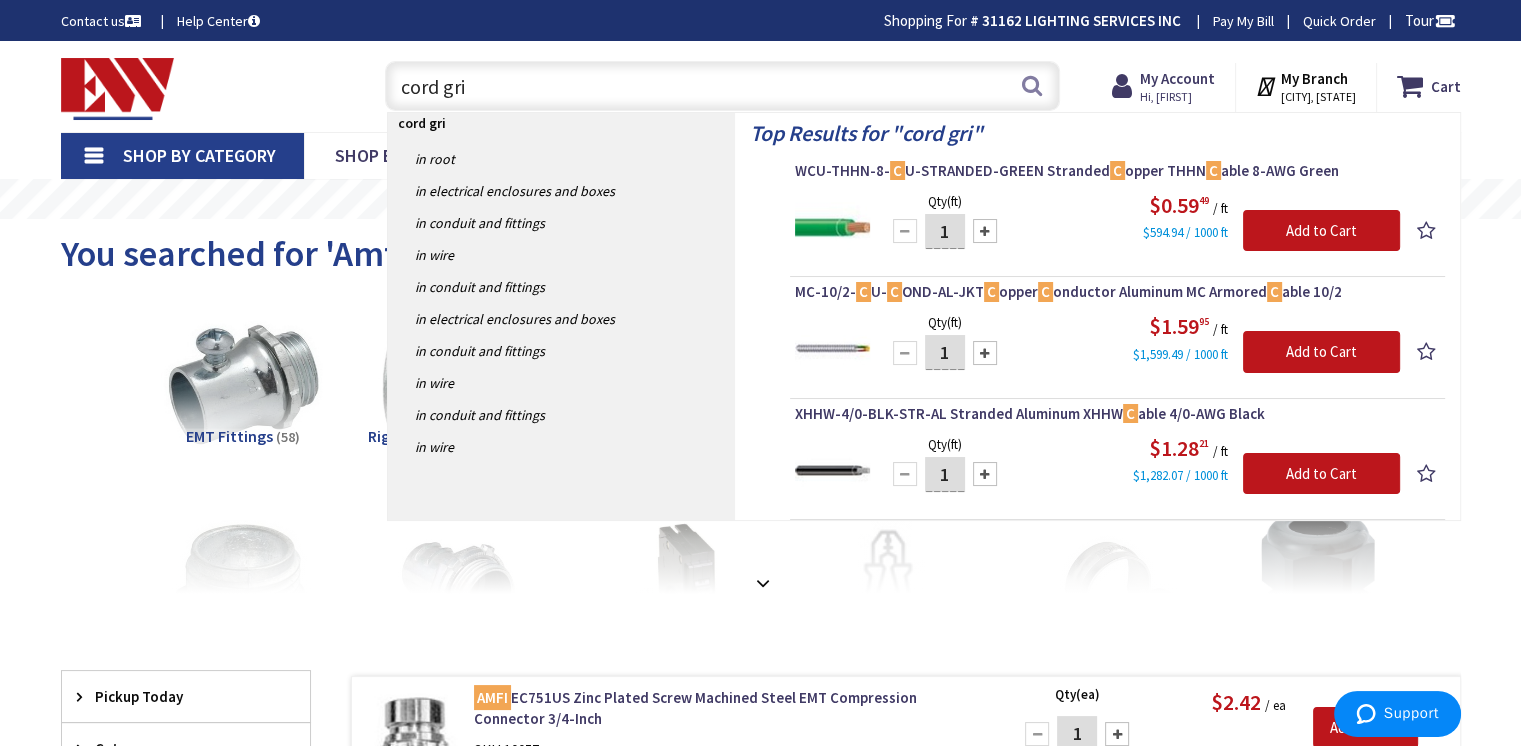 type on "cord grip" 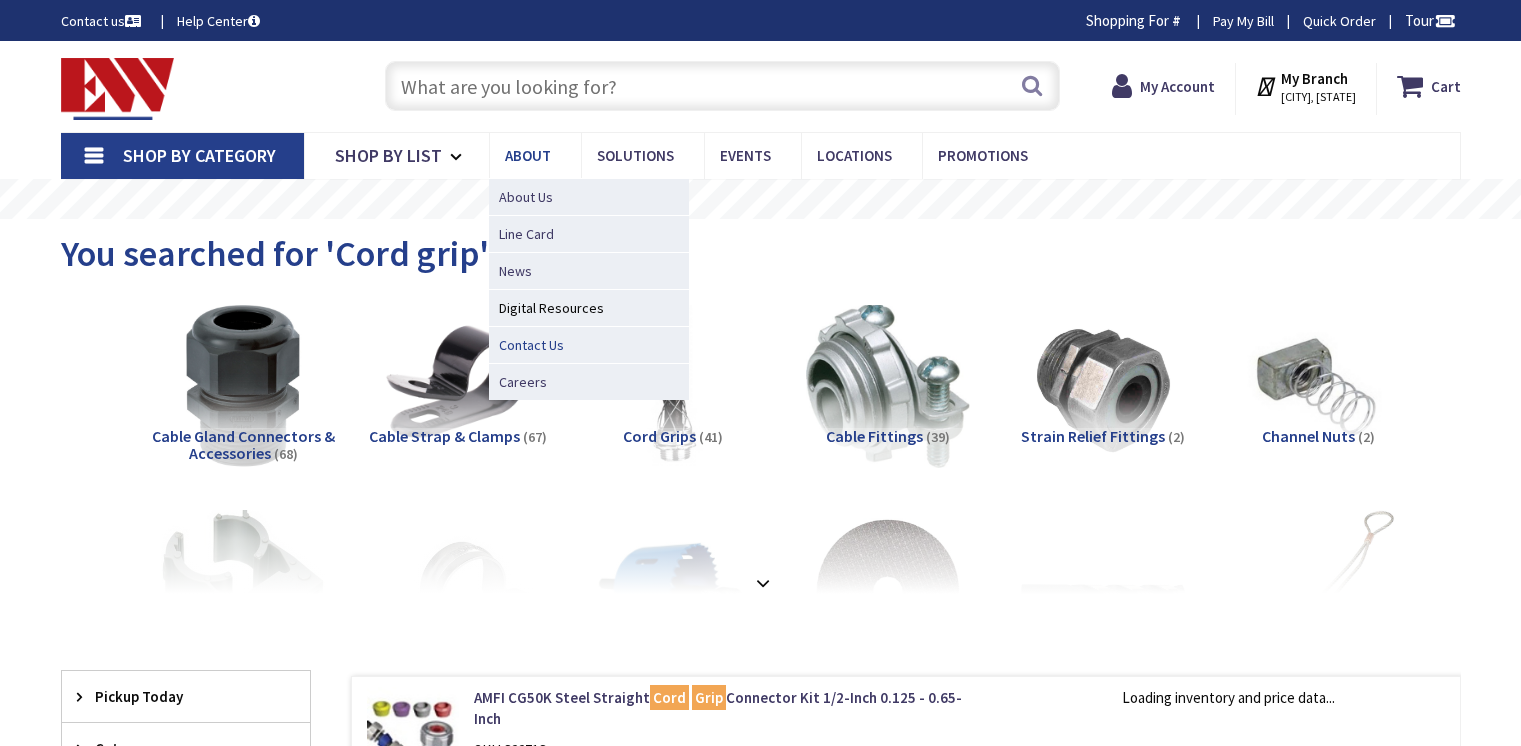 scroll, scrollTop: 0, scrollLeft: 0, axis: both 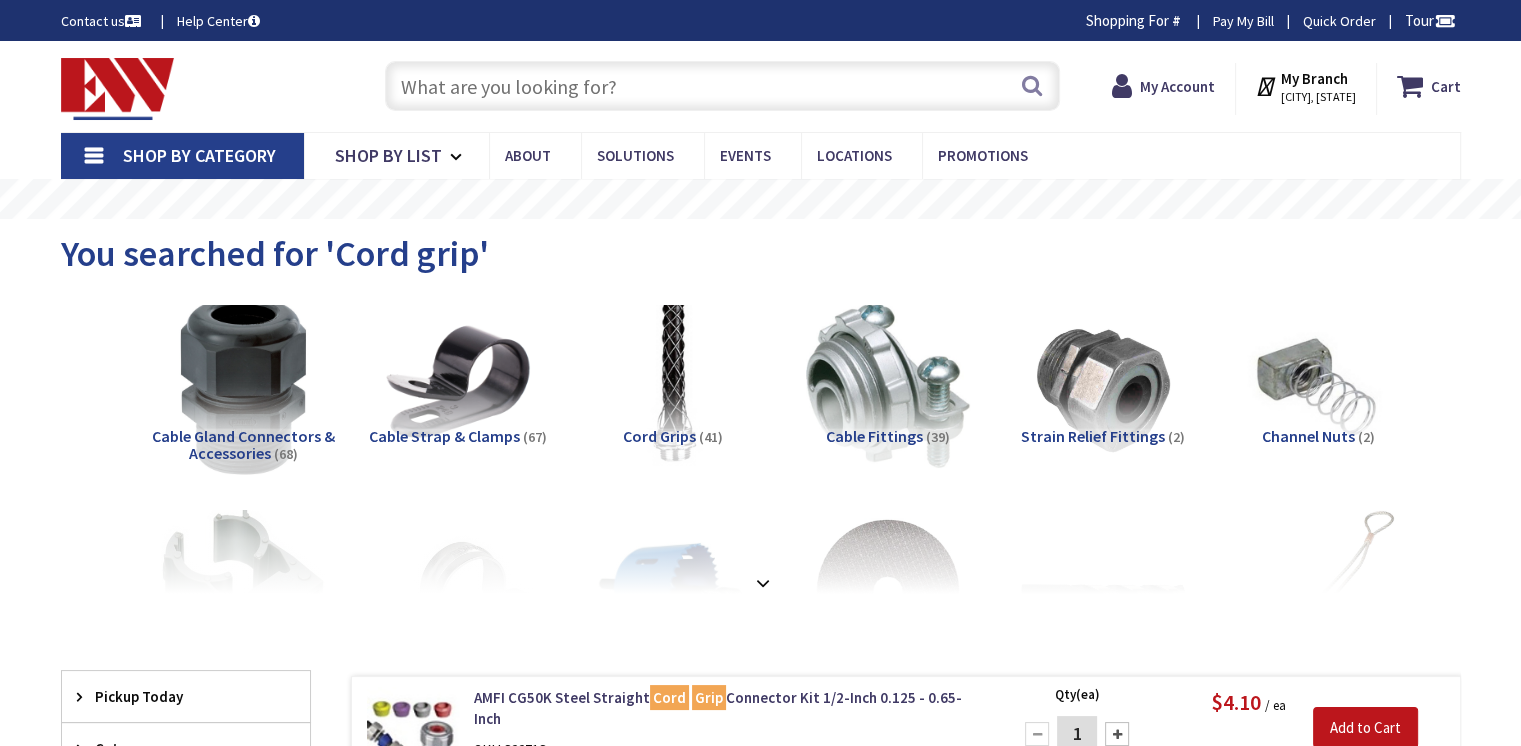 click at bounding box center (242, 385) 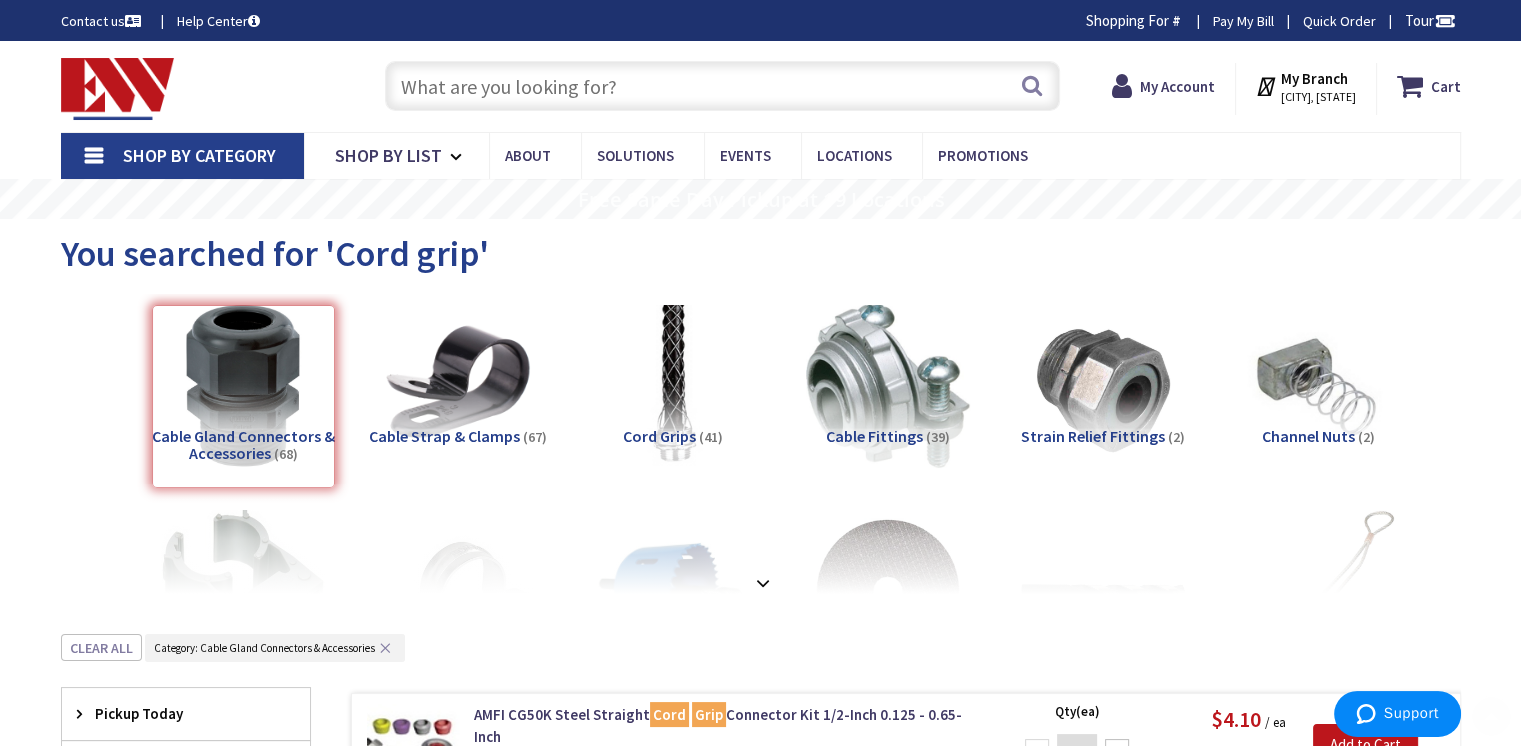 scroll, scrollTop: 633, scrollLeft: 0, axis: vertical 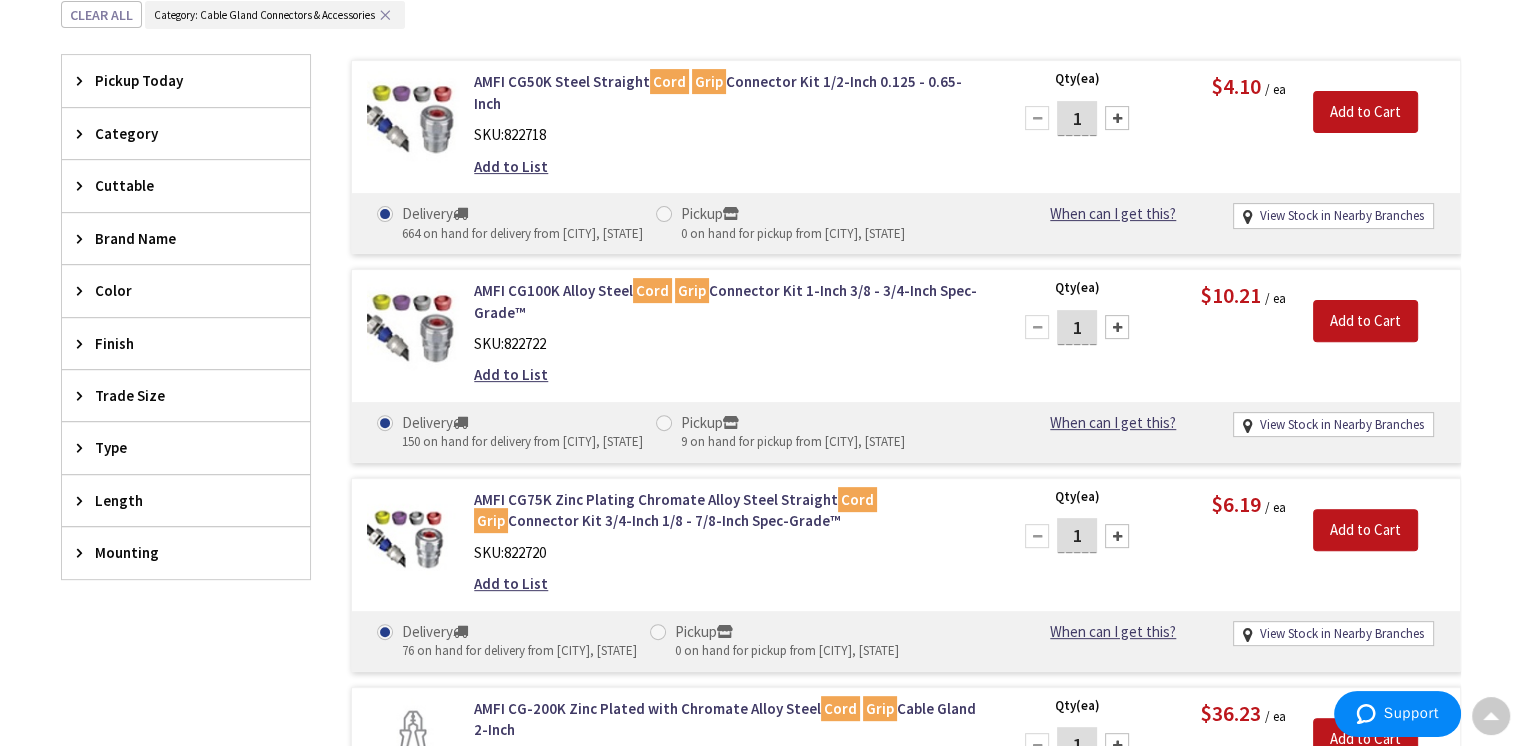 click on "Trade Size" at bounding box center (176, 395) 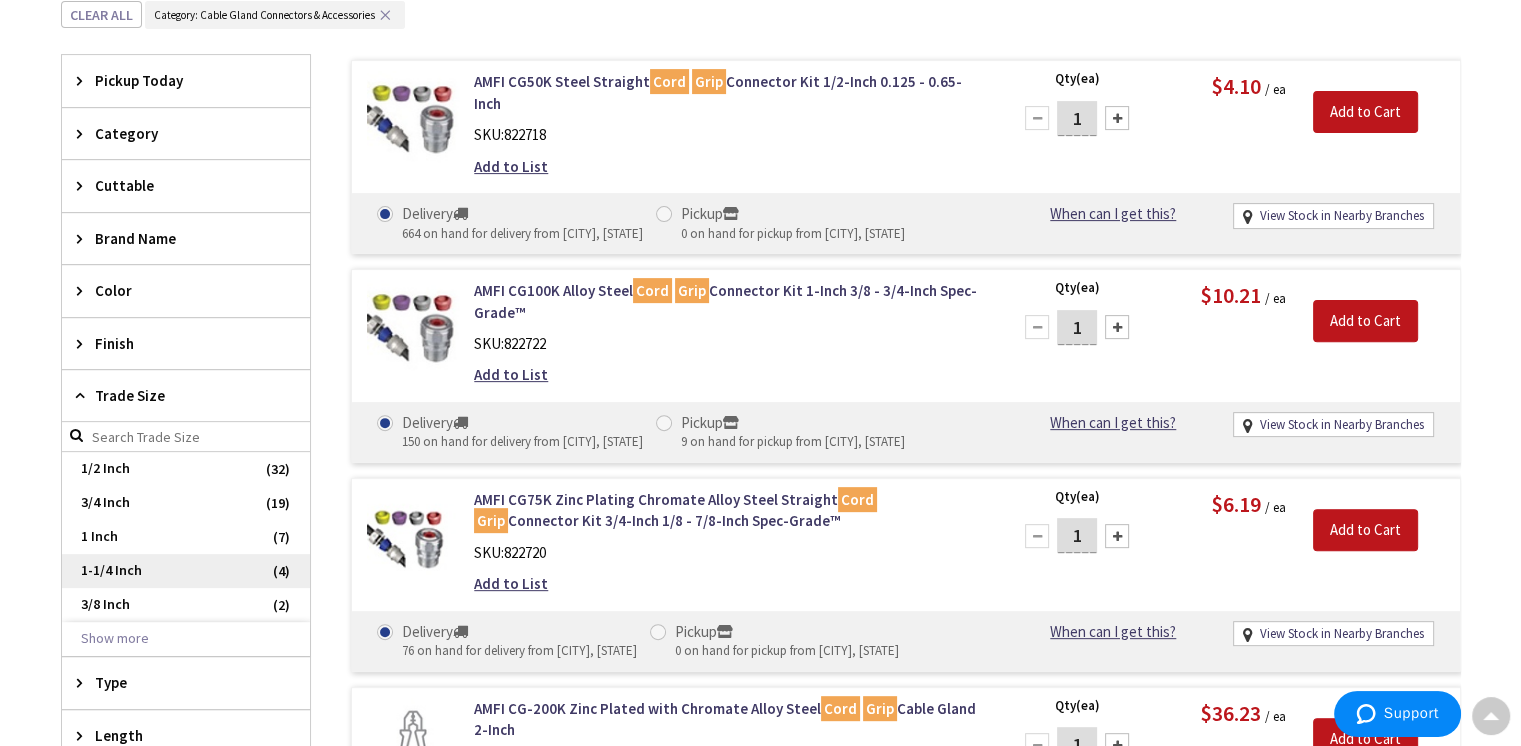 click on "1-1/4 Inch" at bounding box center [186, 571] 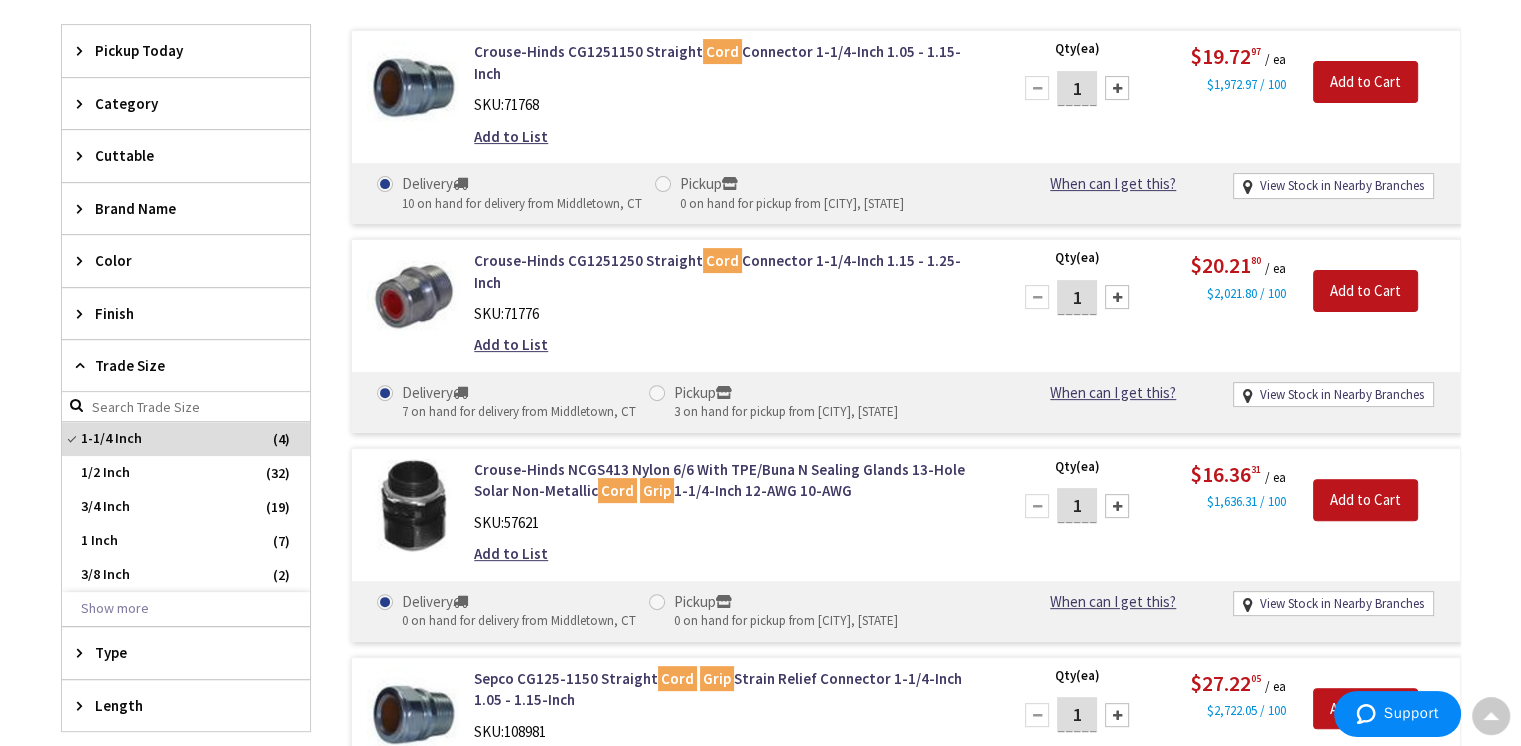 scroll, scrollTop: 548, scrollLeft: 0, axis: vertical 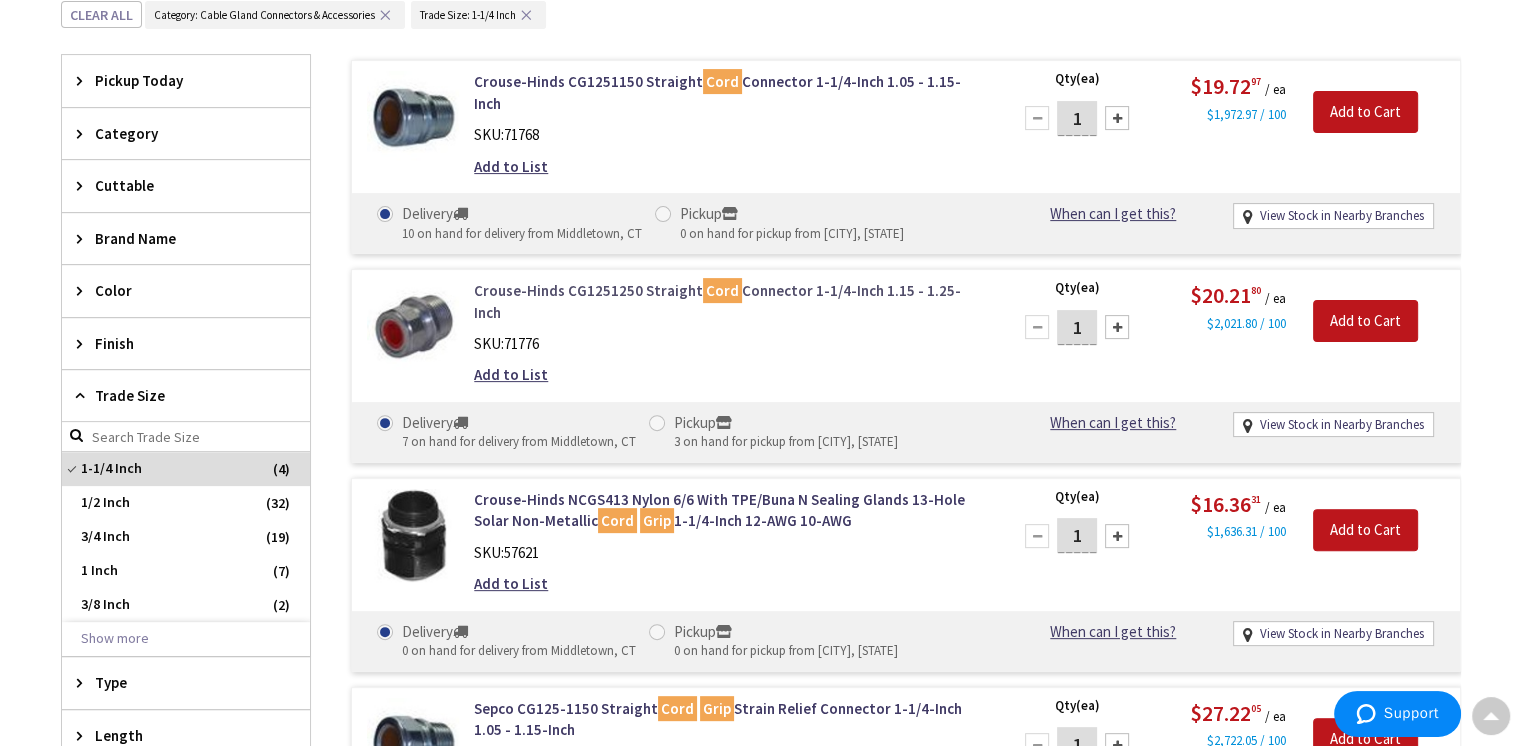 click on "Crouse-Hinds CG1251250 Straight  Cord  Connector 1-1/4-Inch 1.15 - 1.25-Inch" at bounding box center (728, 301) 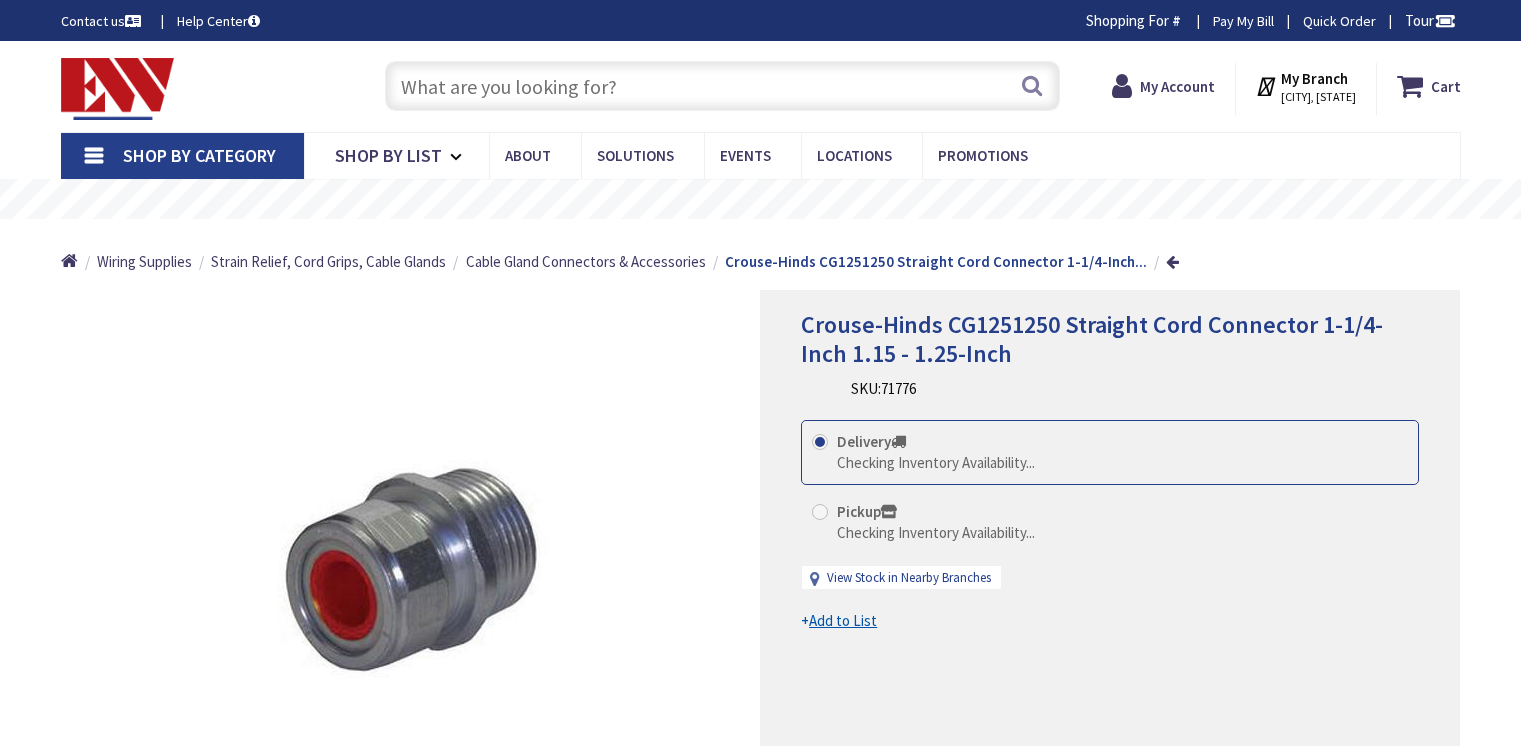 scroll, scrollTop: 0, scrollLeft: 0, axis: both 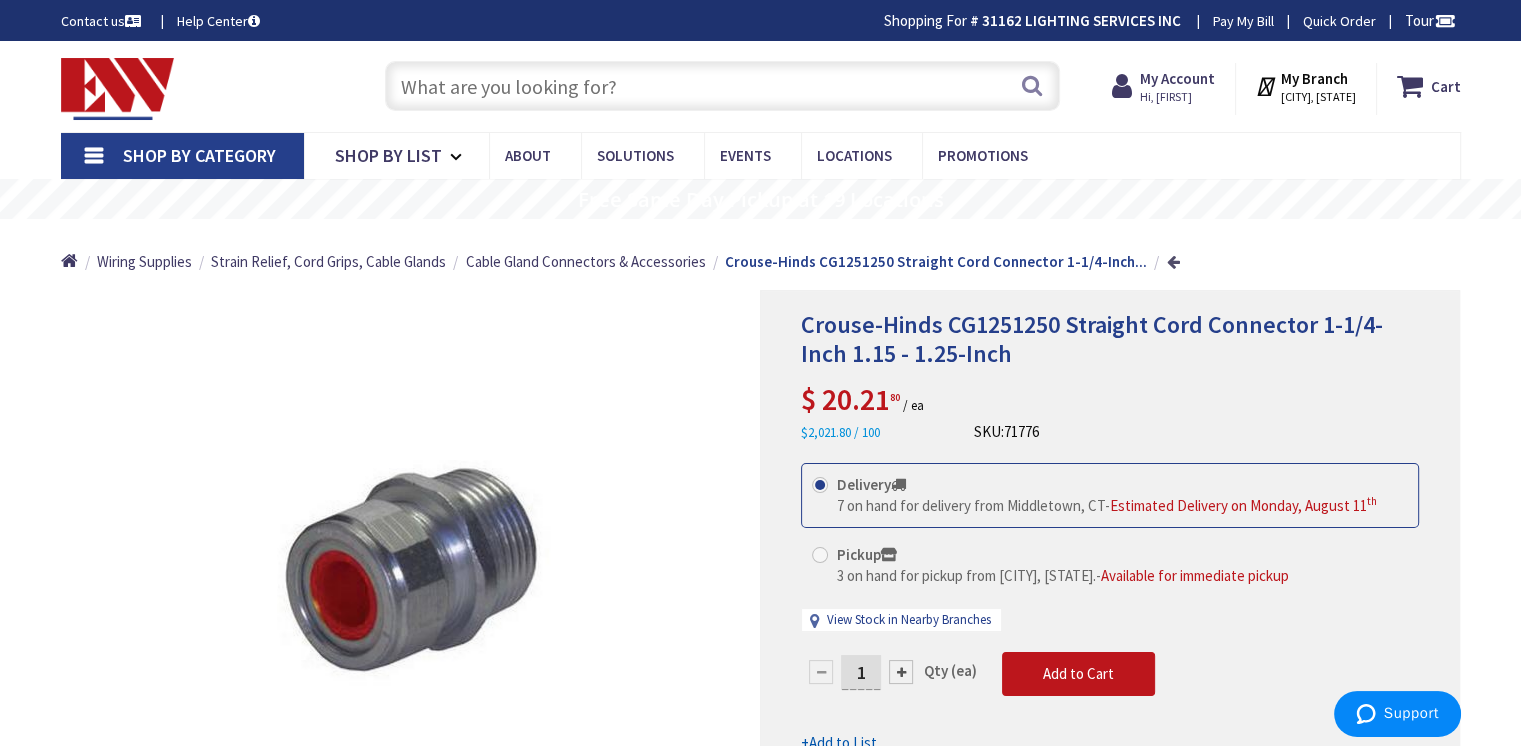 click at bounding box center [1172, 261] 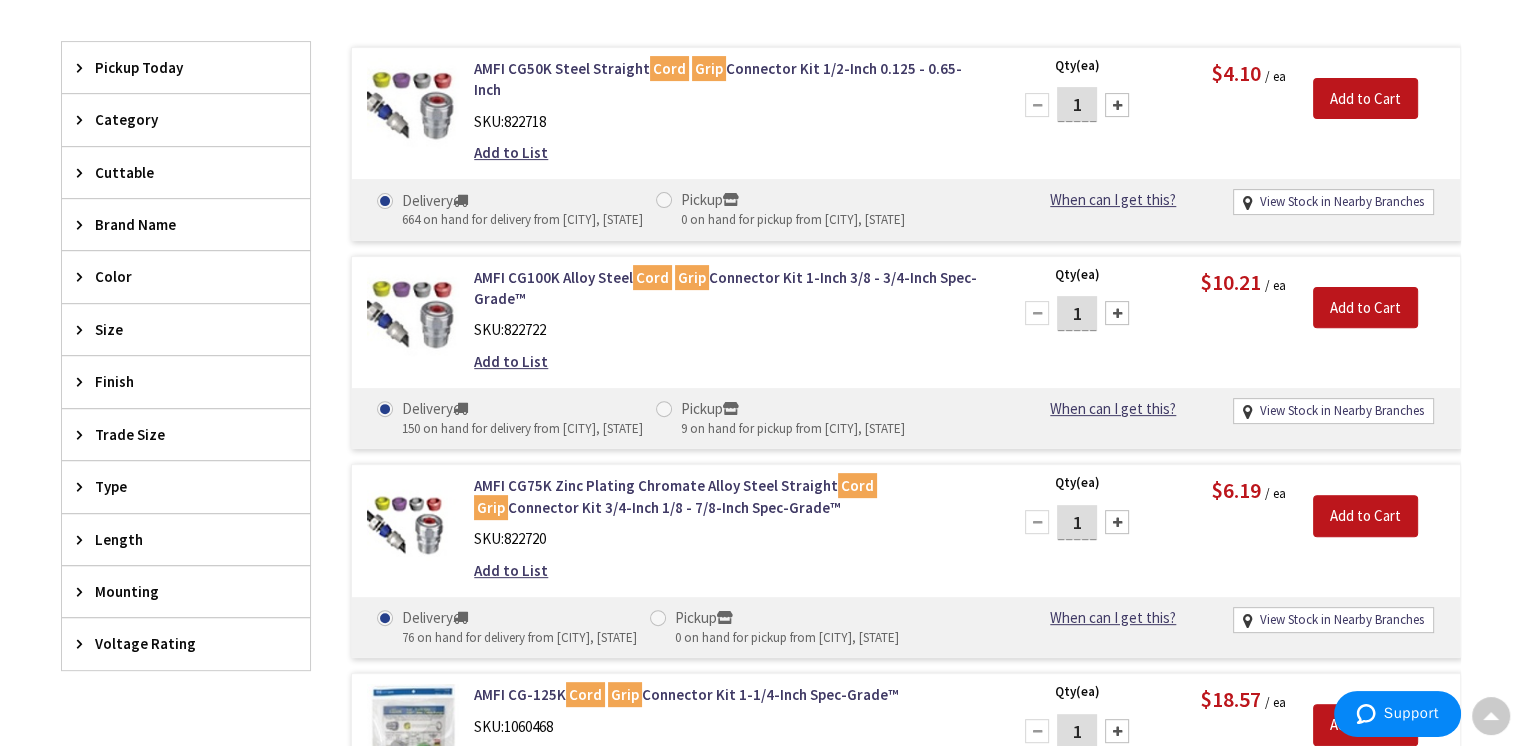 scroll, scrollTop: 629, scrollLeft: 0, axis: vertical 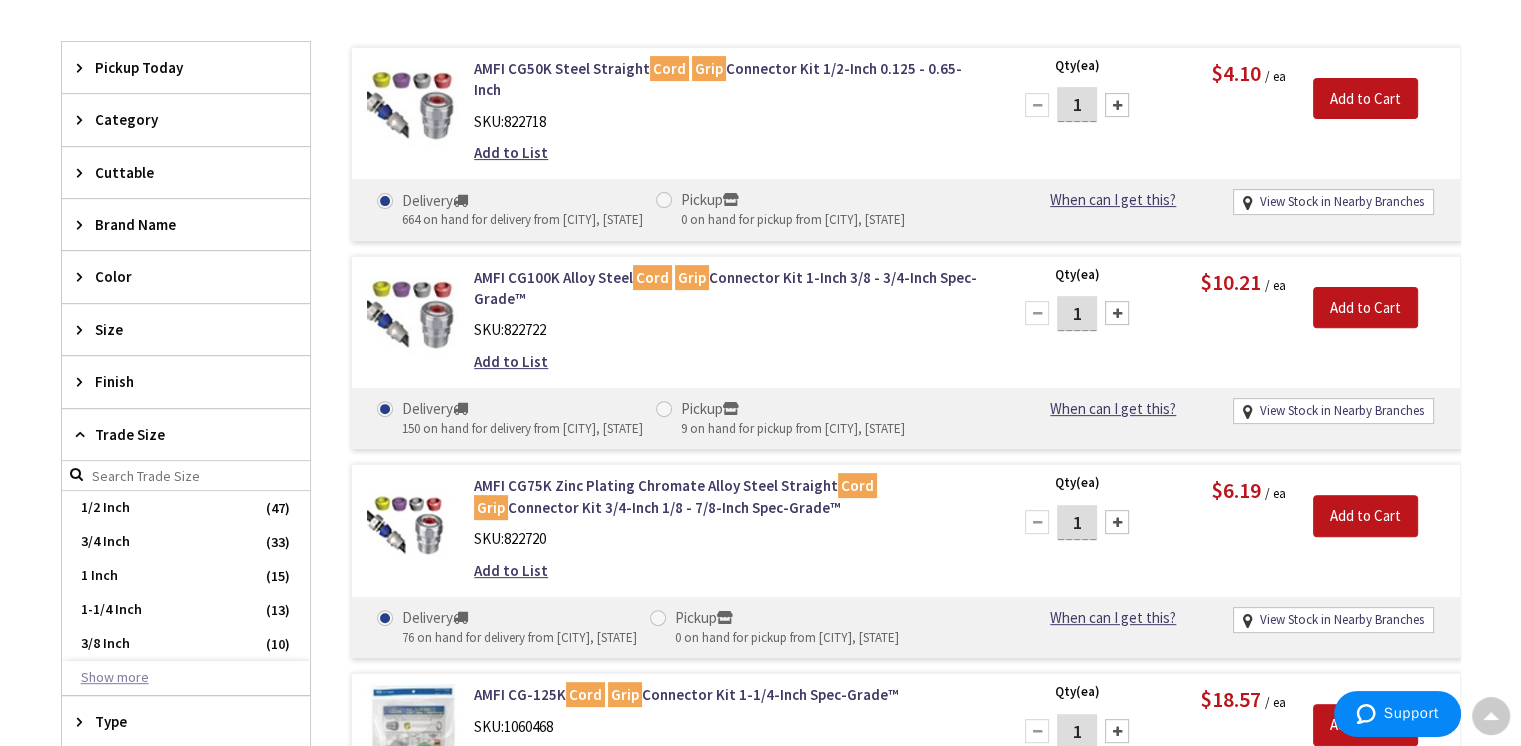 click on "Show more" at bounding box center (186, 678) 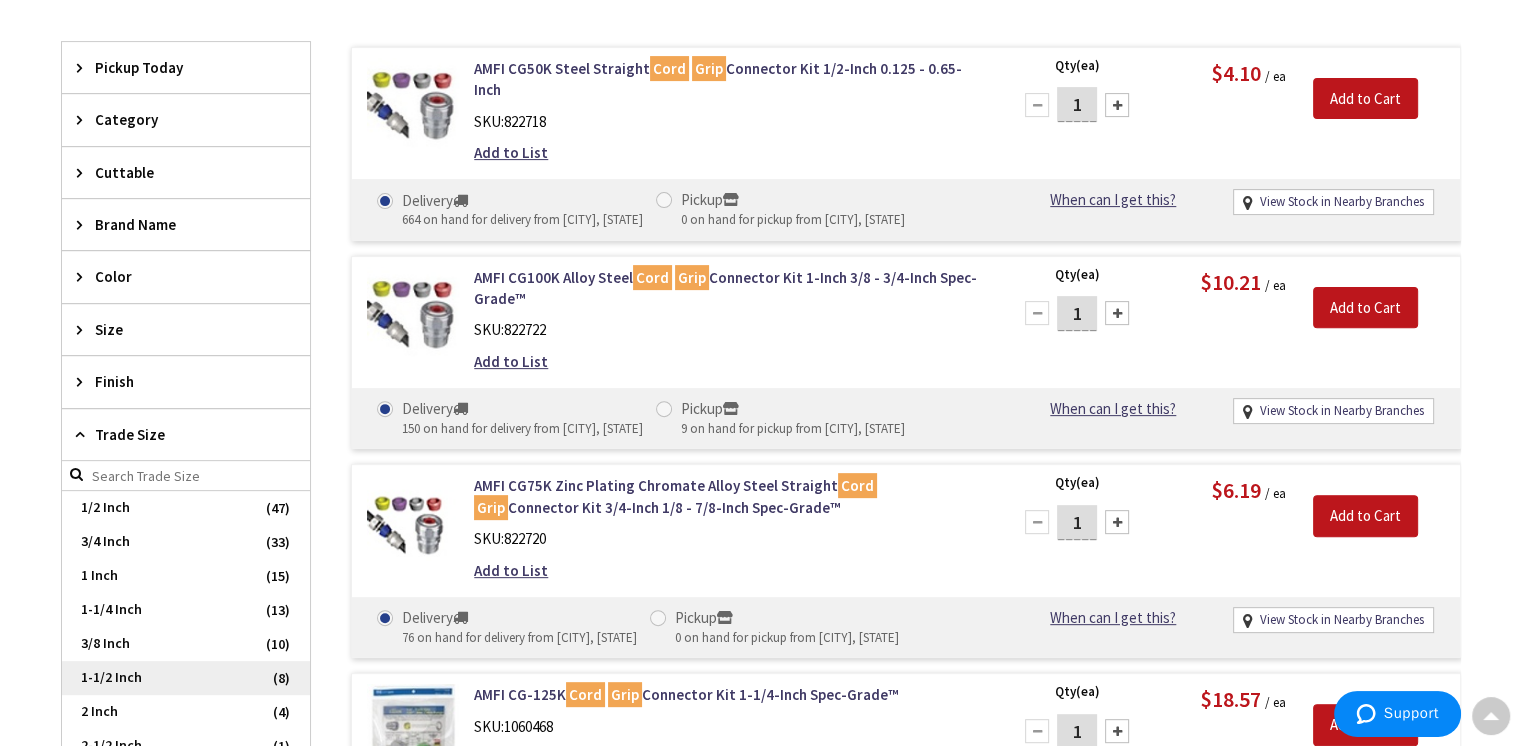 click on "1-1/2 Inch" at bounding box center (186, 678) 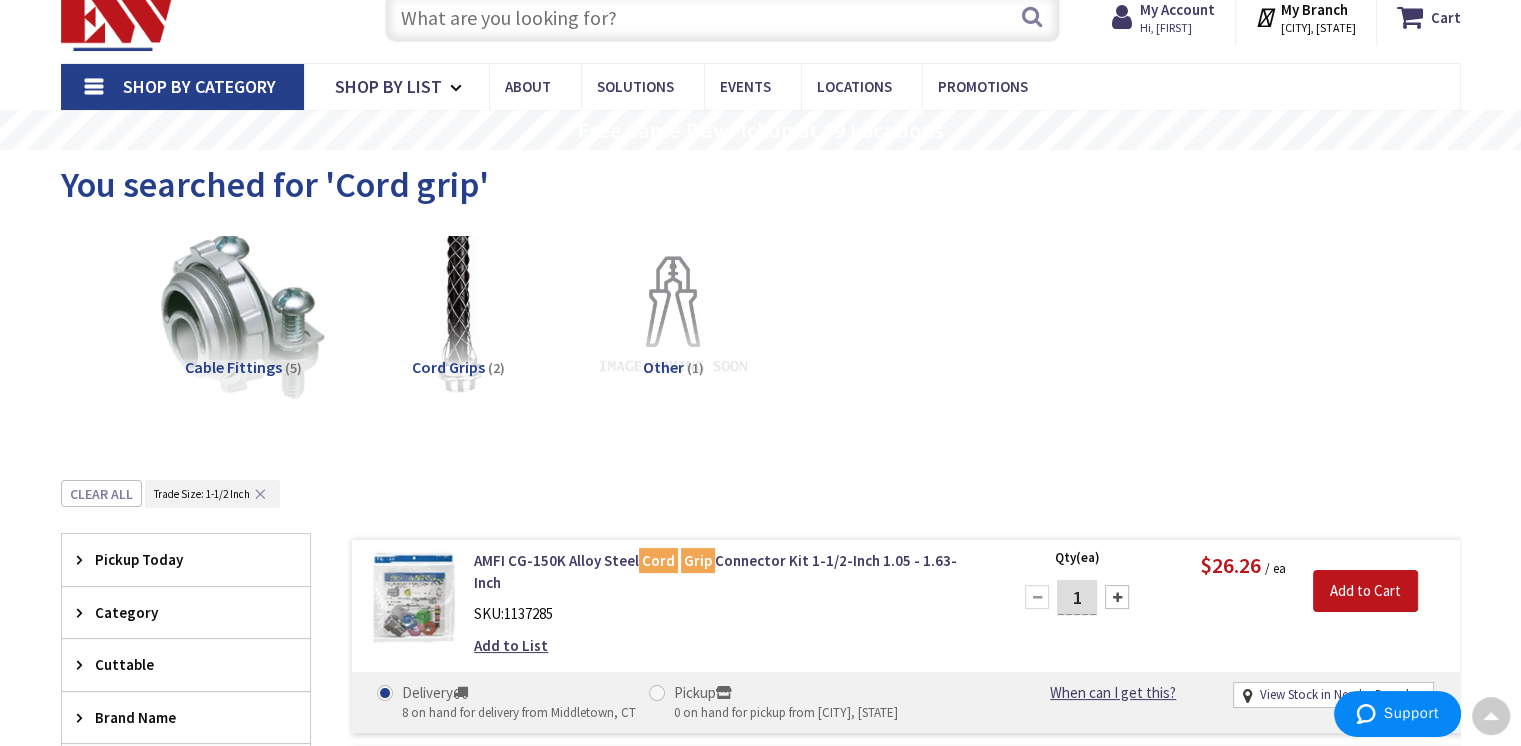 scroll, scrollTop: 0, scrollLeft: 0, axis: both 